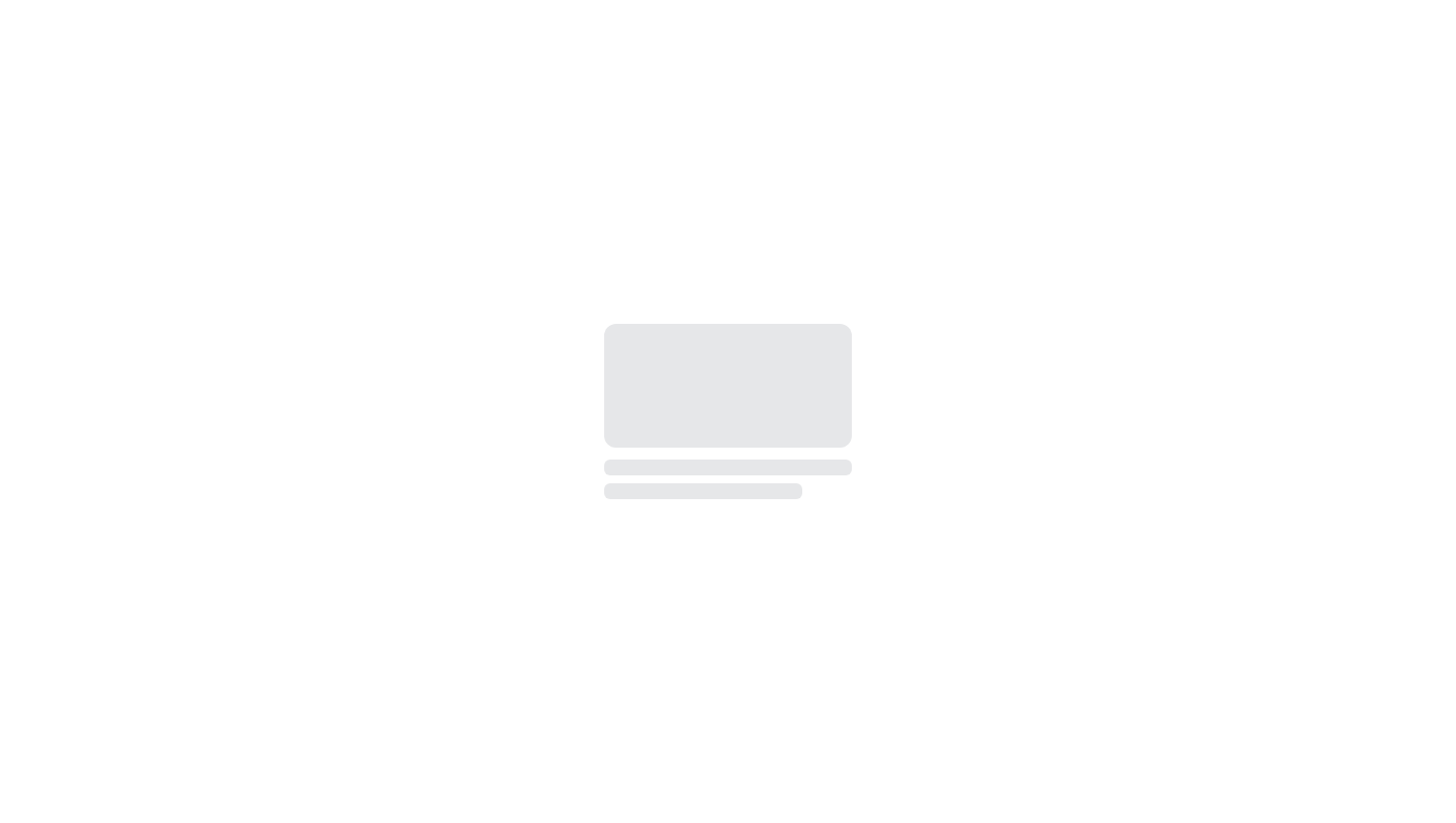 scroll, scrollTop: 0, scrollLeft: 0, axis: both 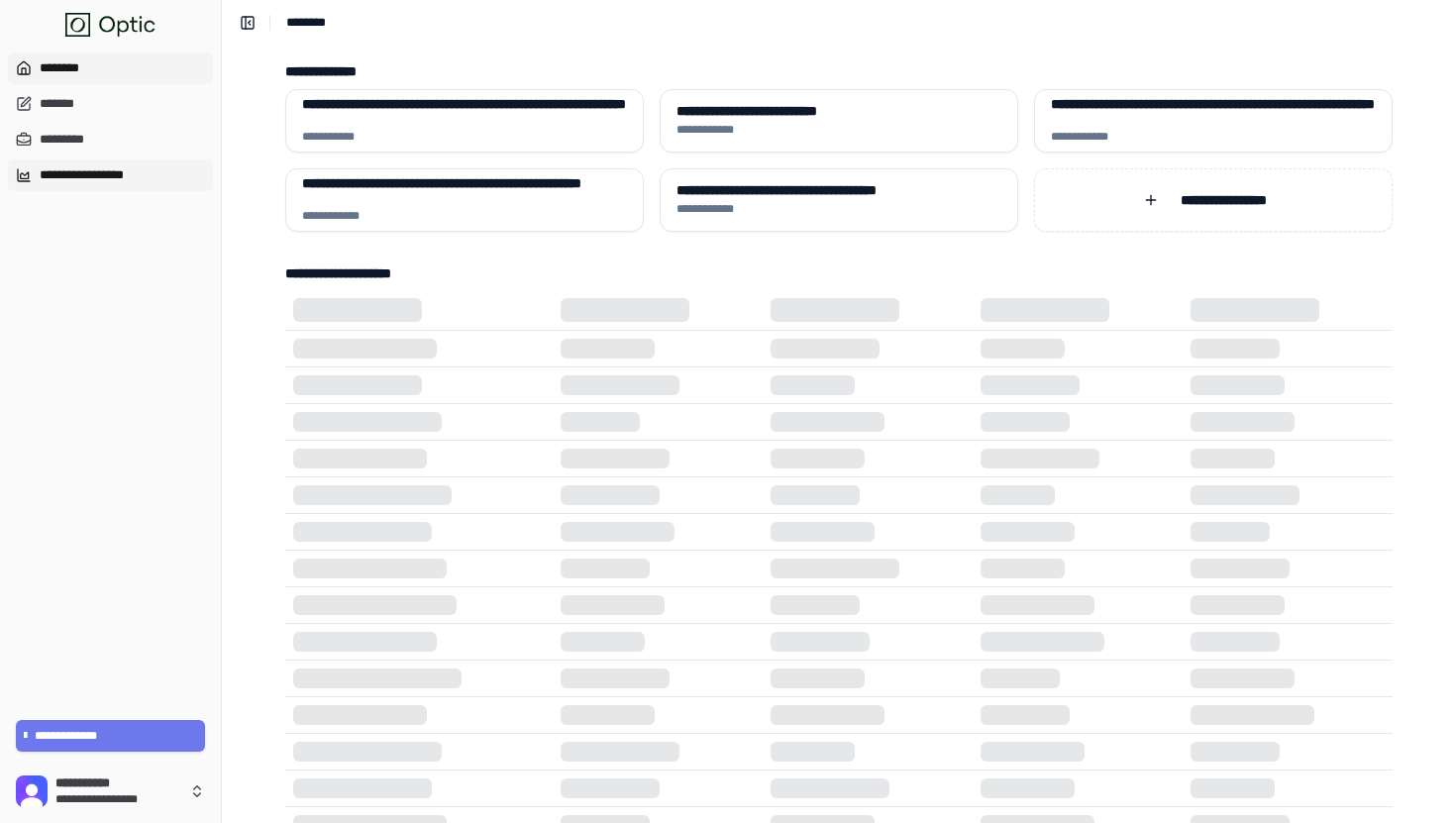 click on "**********" at bounding box center (110, 175) 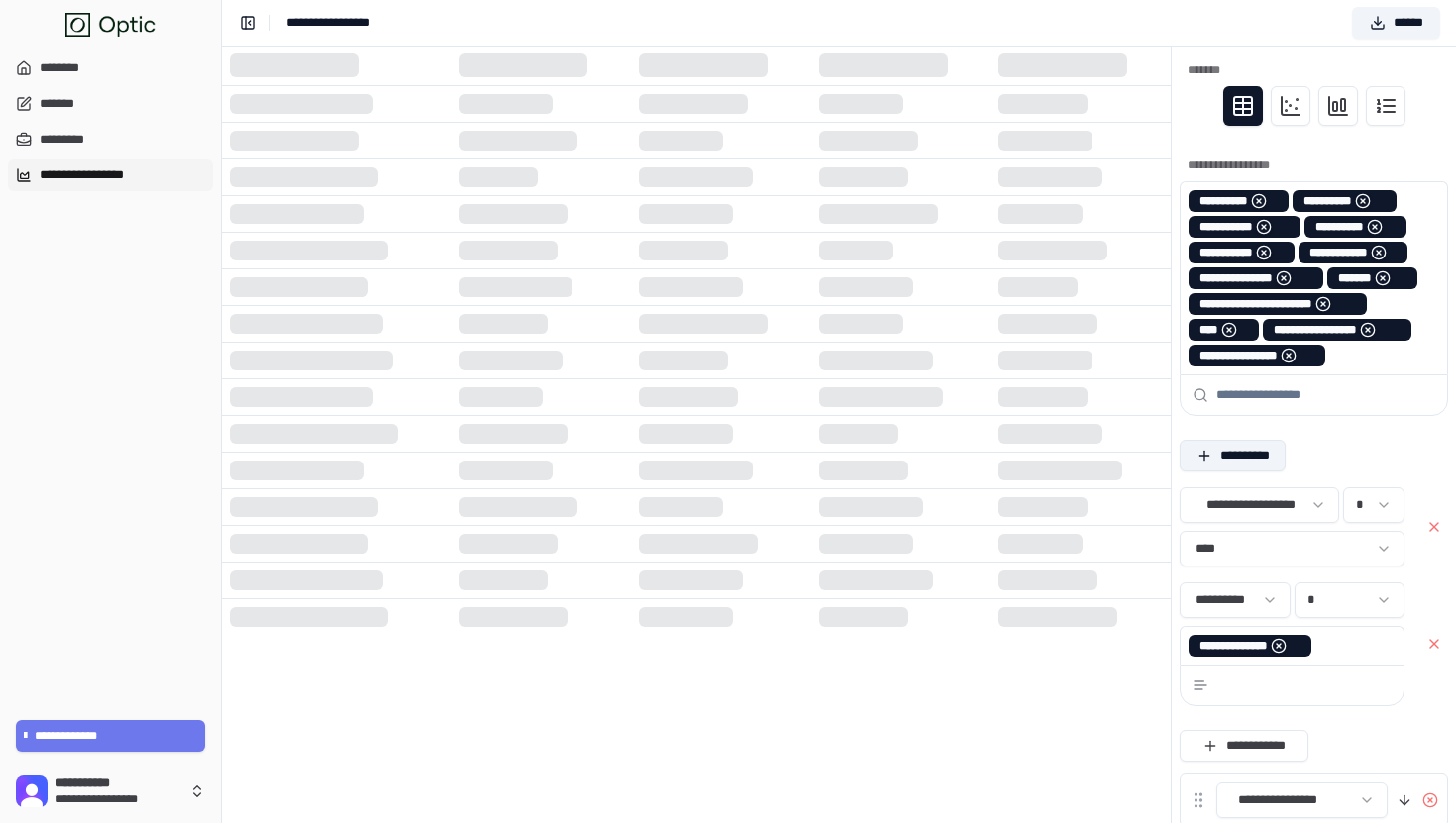 click on "**********" at bounding box center (1232, 456) 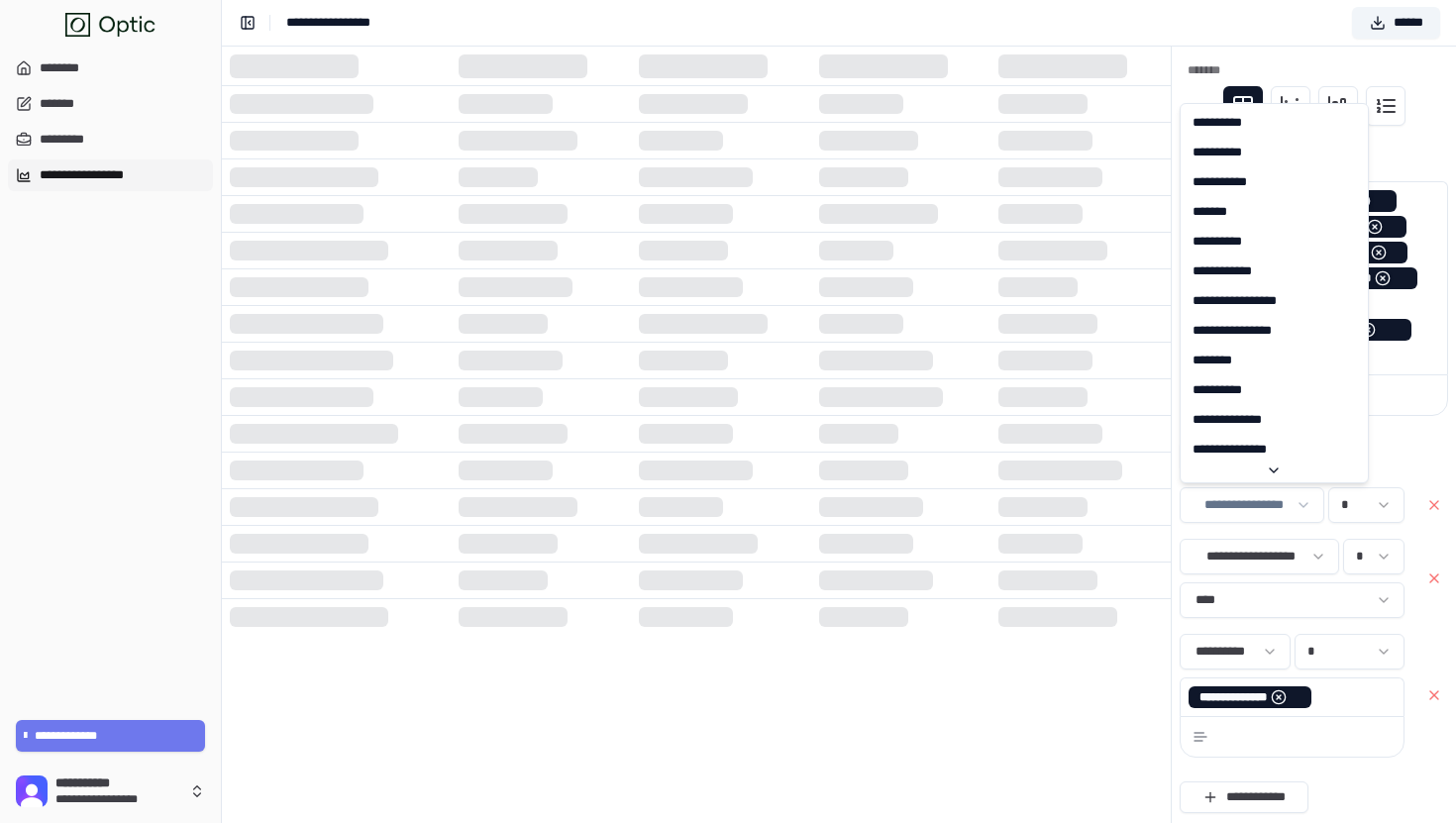 click on "**********" at bounding box center (728, 491) 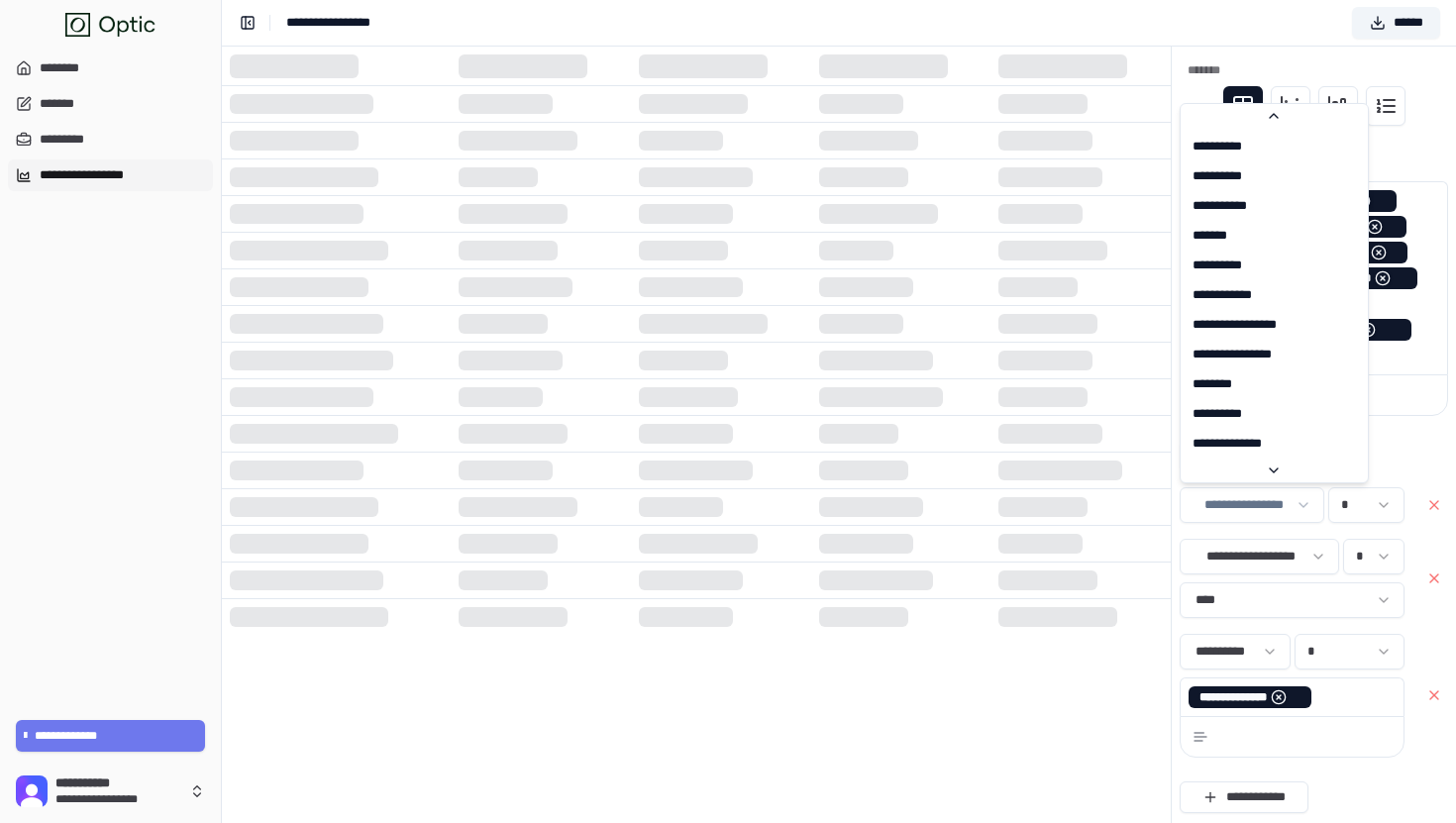 scroll, scrollTop: 218, scrollLeft: 0, axis: vertical 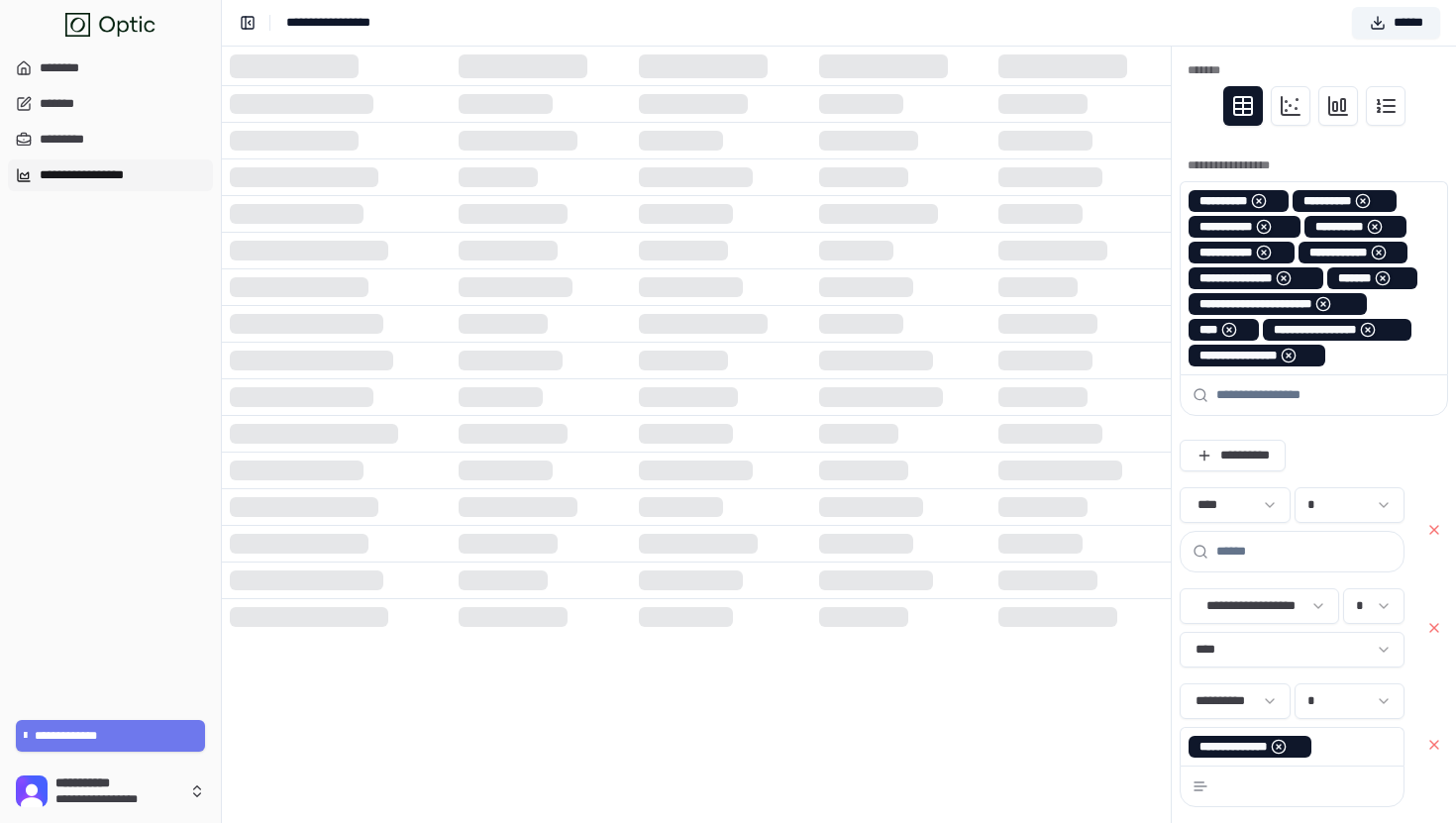 click at bounding box center (1303, 552) 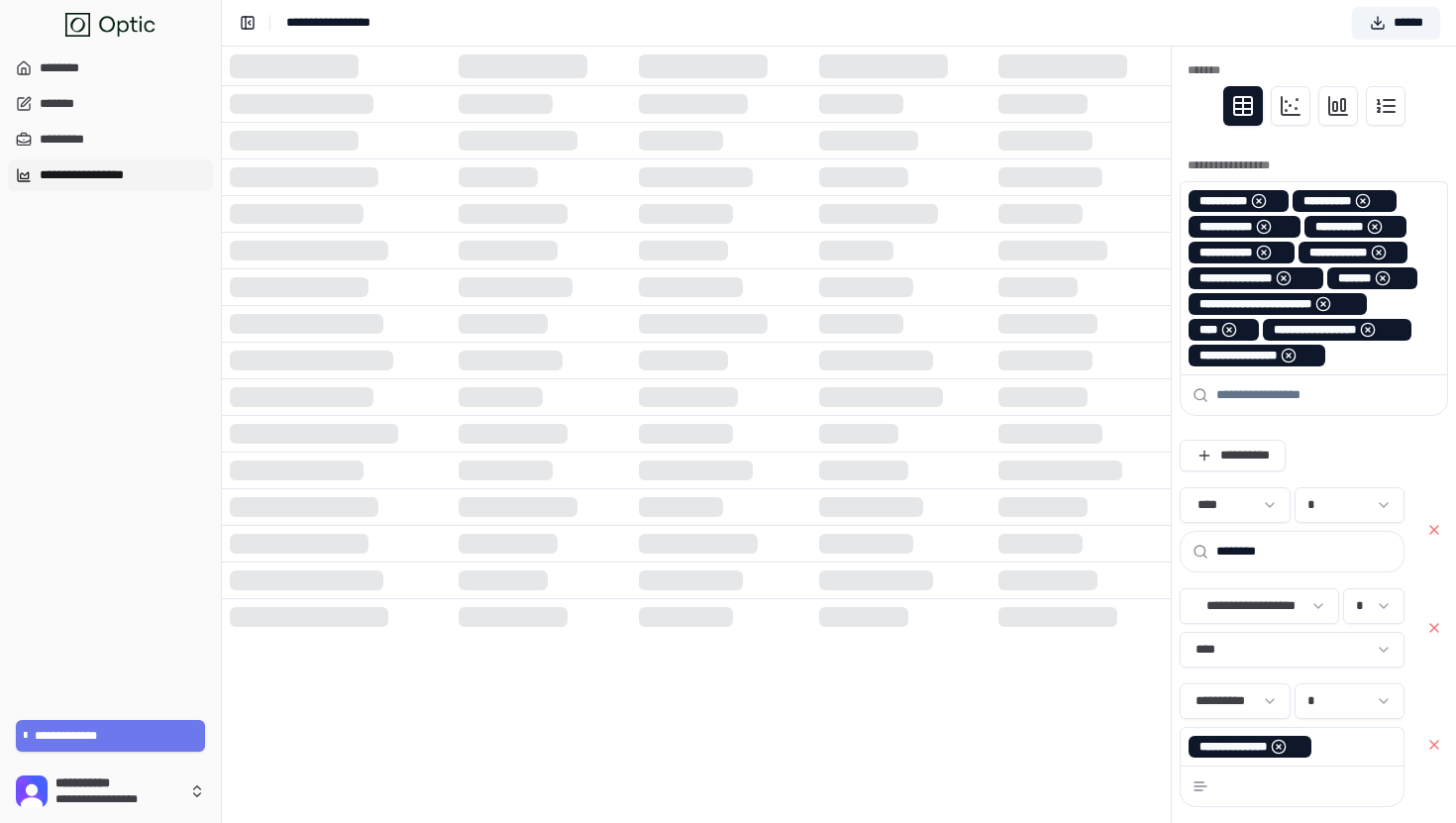 click on "********" at bounding box center (1303, 552) 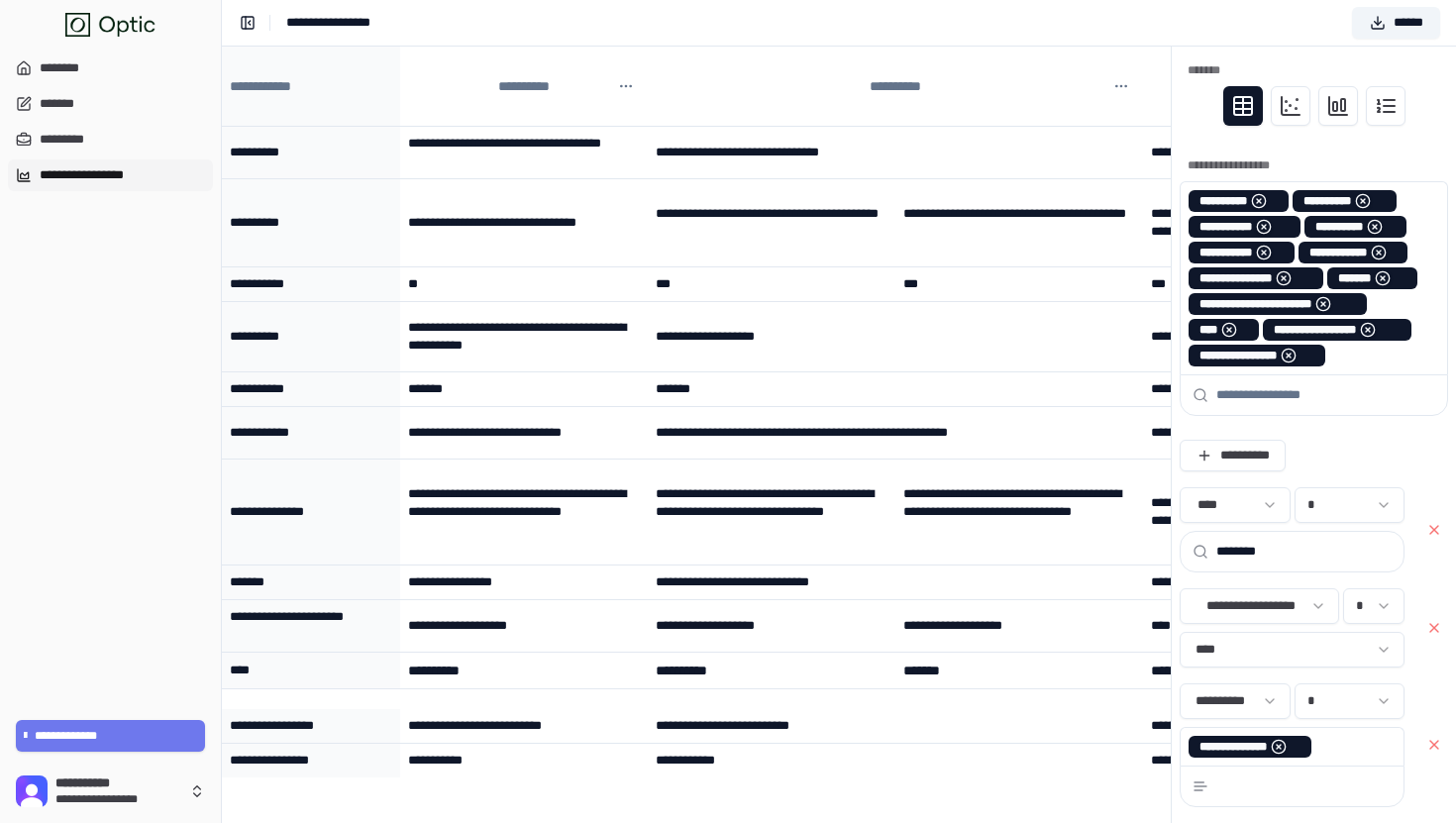 paste on "**********" 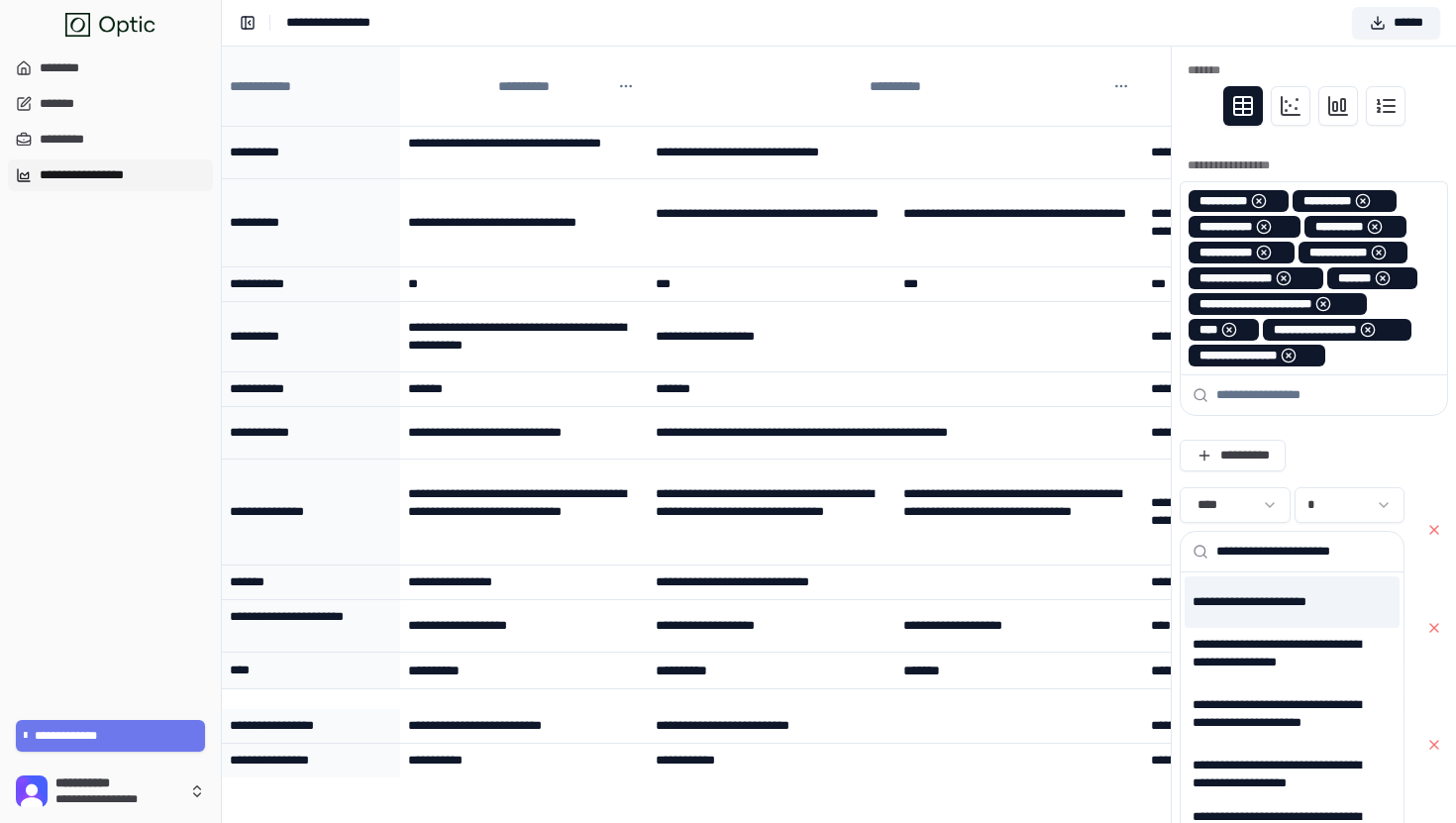 type on "**********" 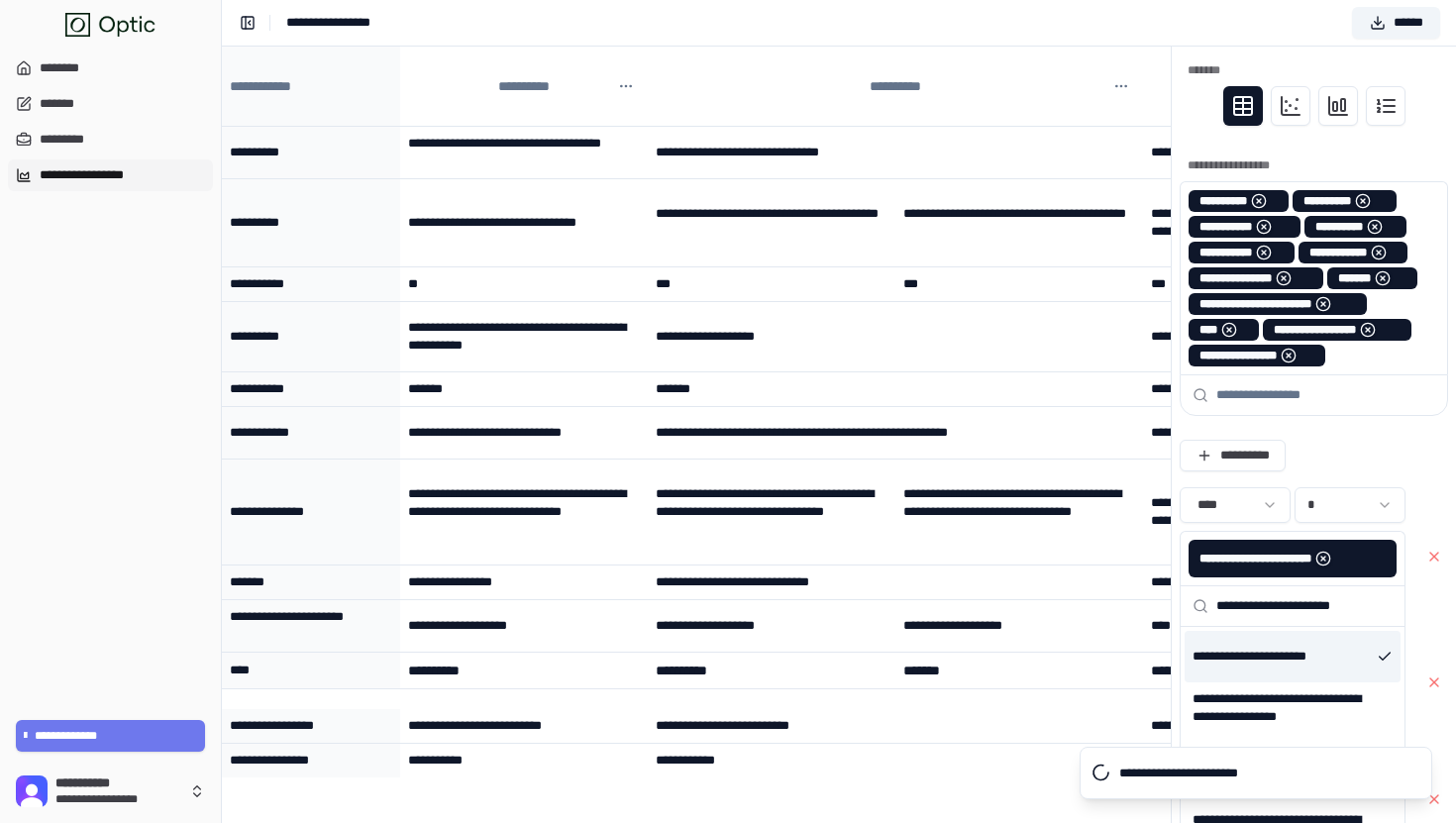 scroll, scrollTop: 5, scrollLeft: 0, axis: vertical 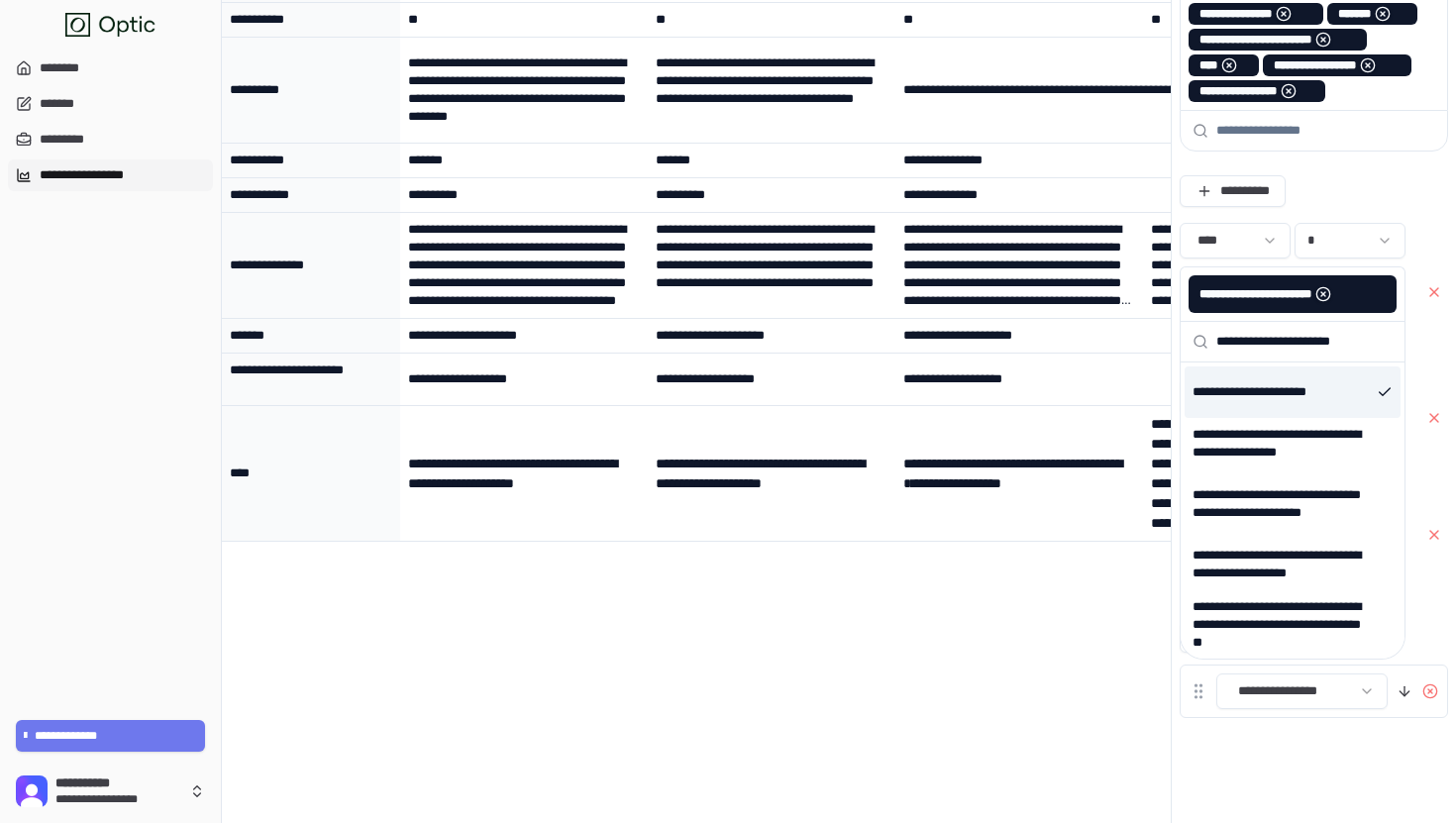 click on "**********" at bounding box center (1304, 342) 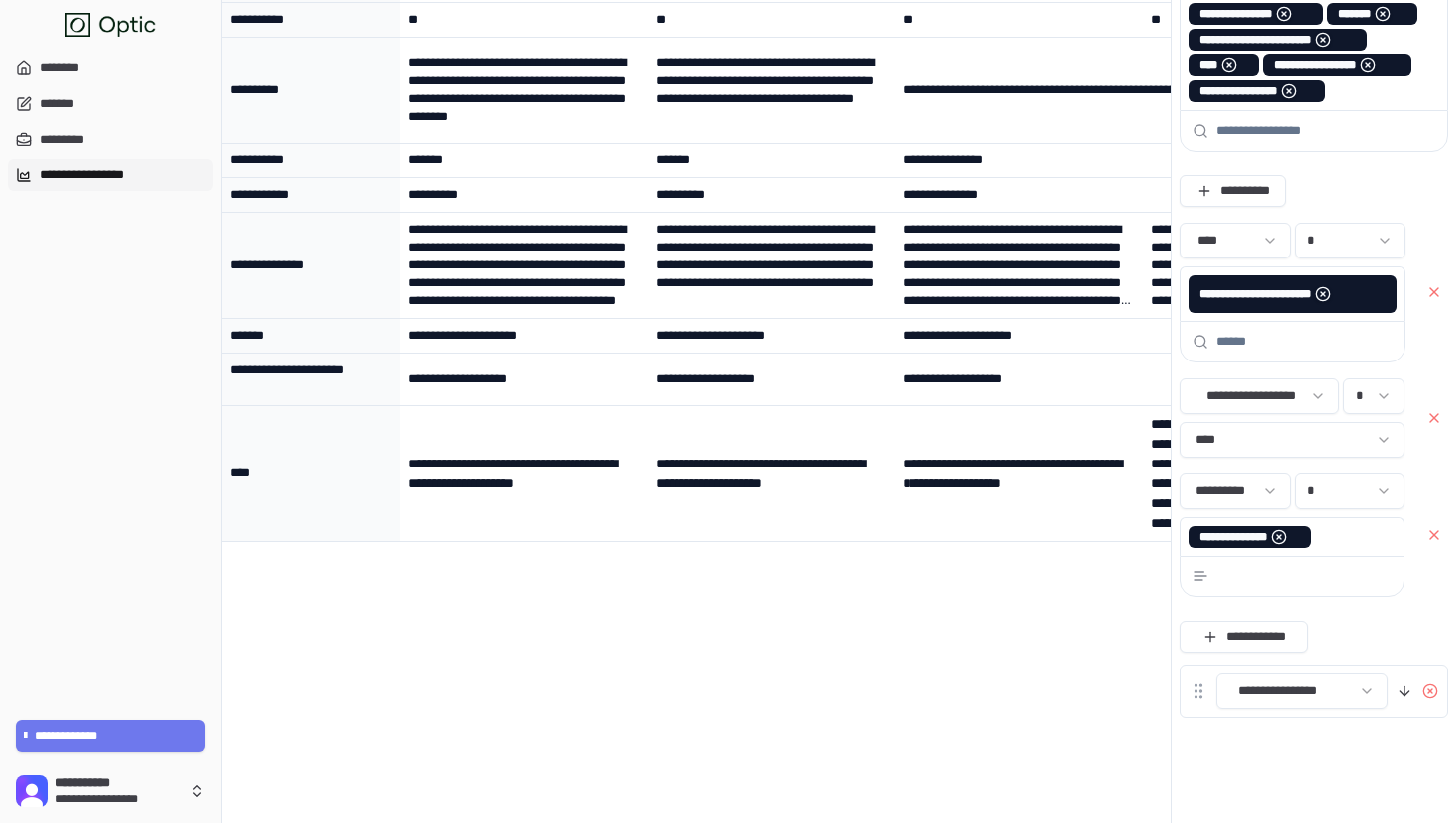 type 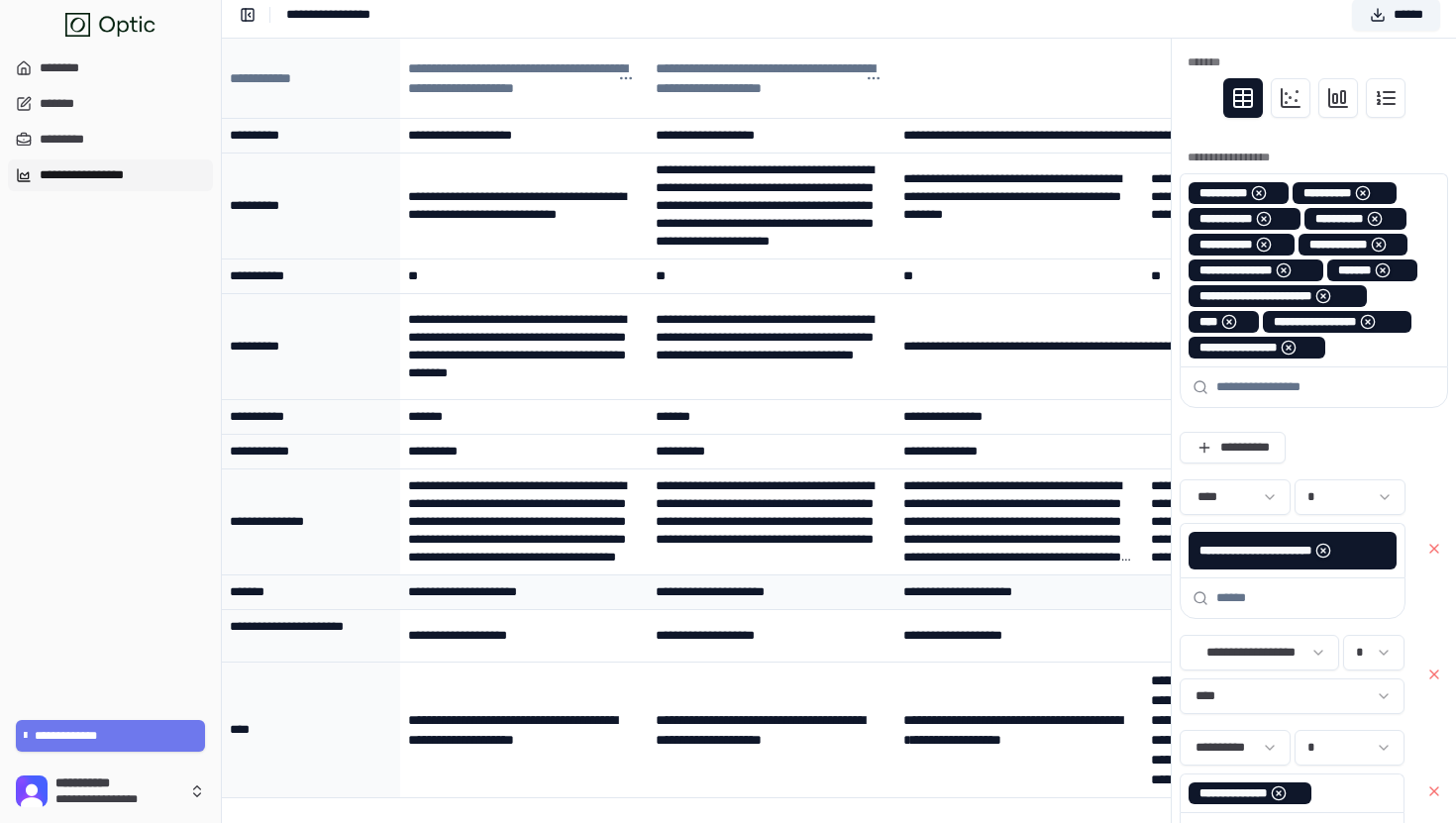 scroll, scrollTop: 0, scrollLeft: 0, axis: both 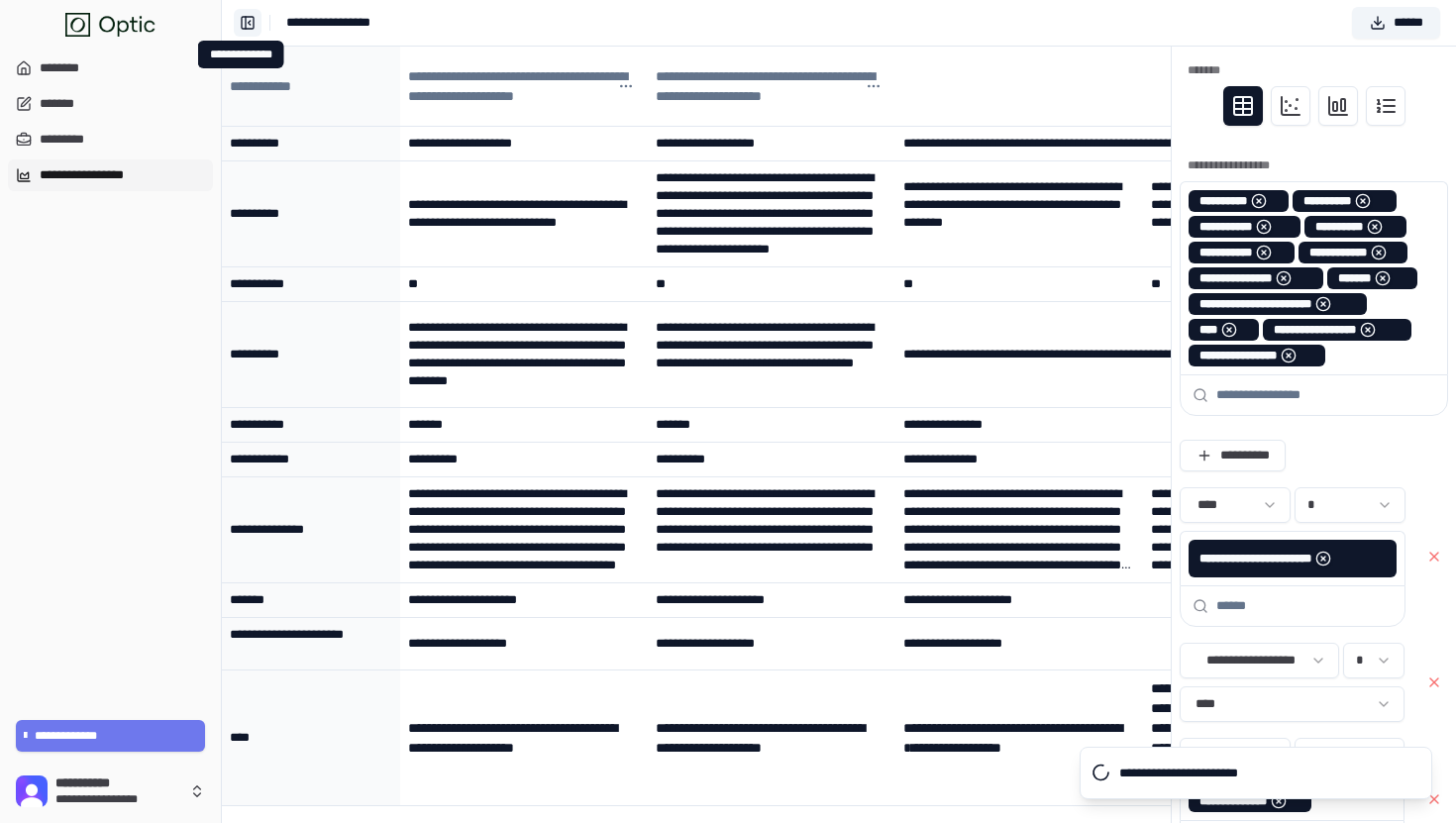 click on "**********" at bounding box center [248, 23] 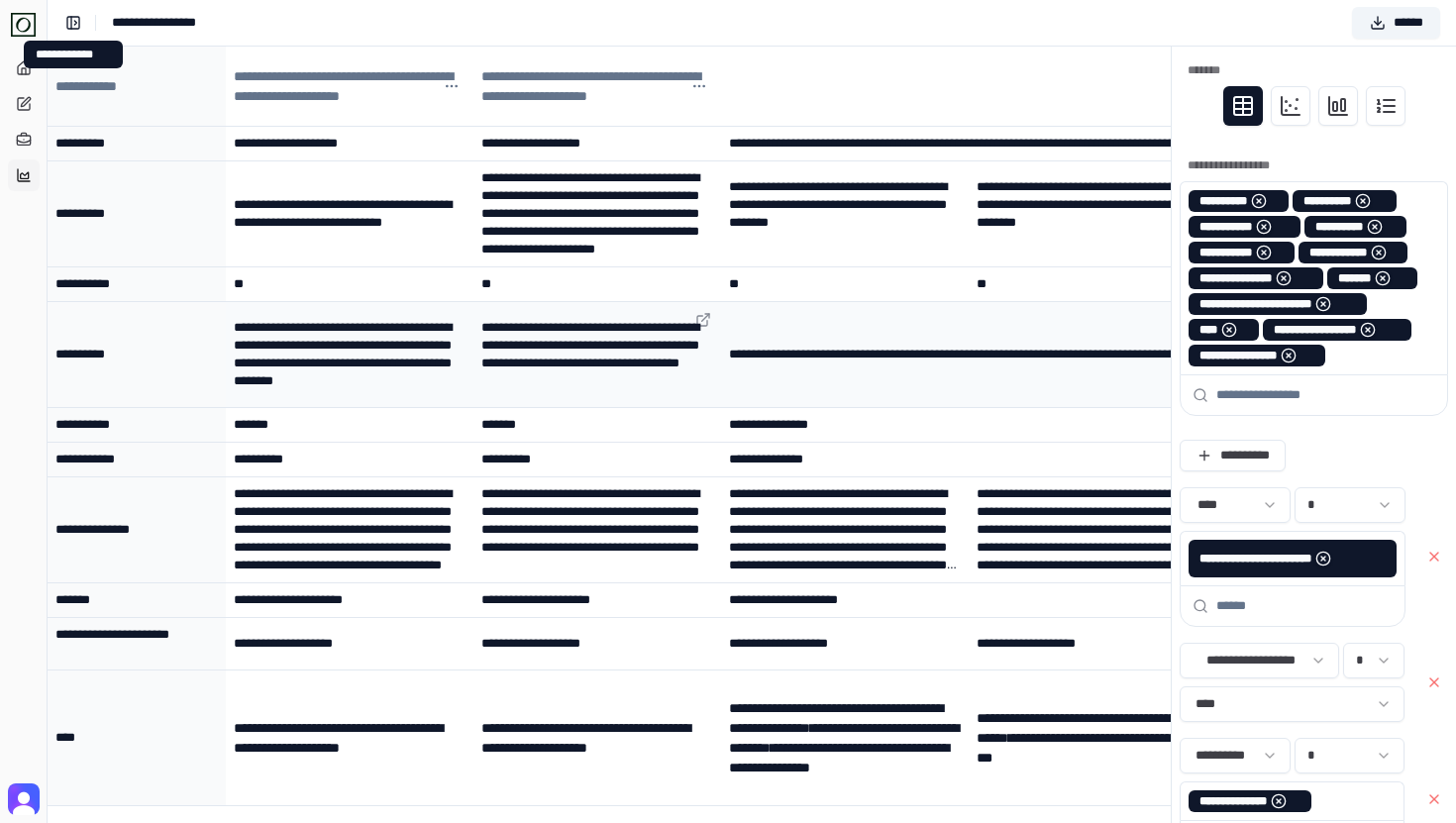 type 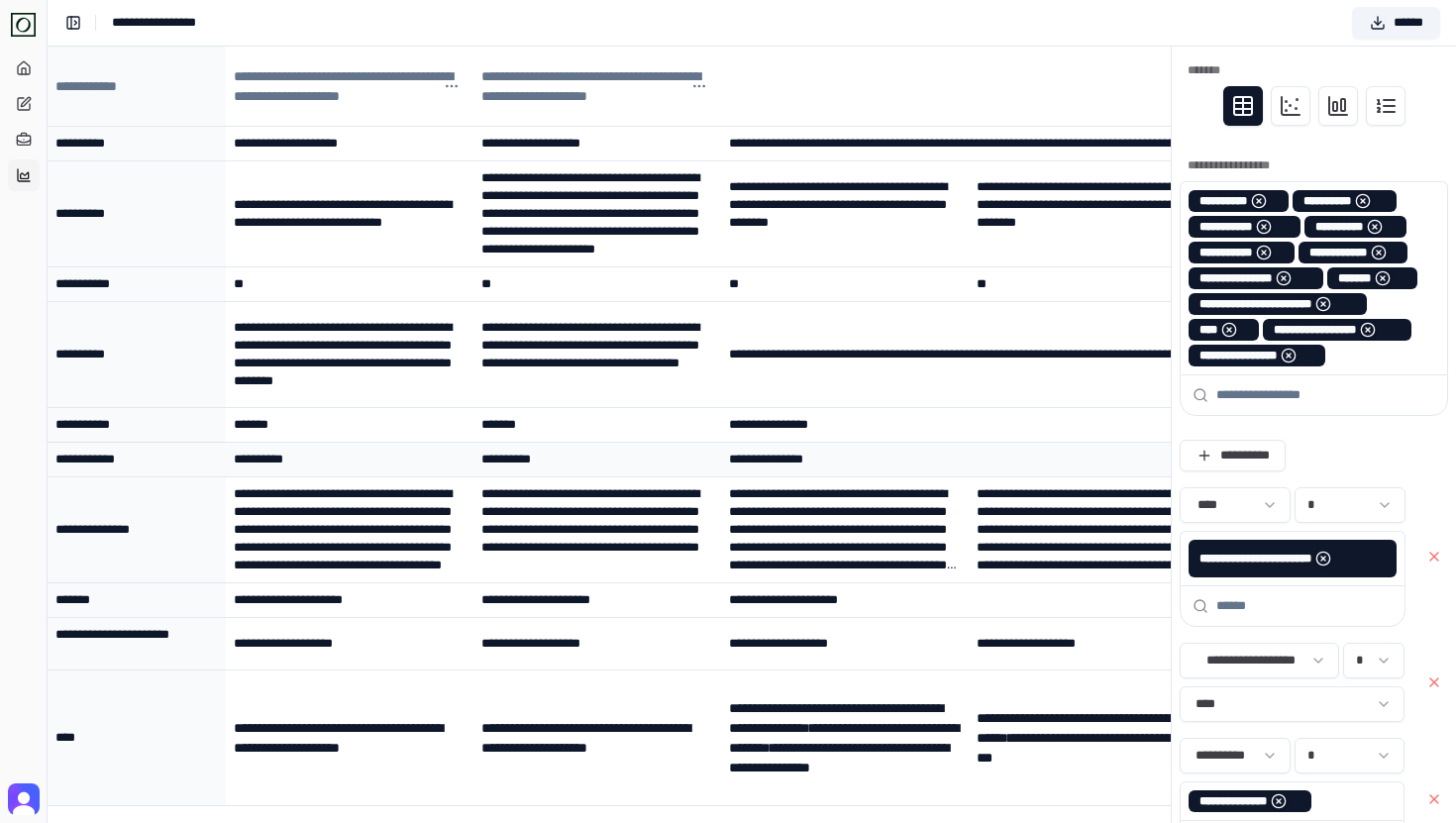 scroll, scrollTop: 166, scrollLeft: 0, axis: vertical 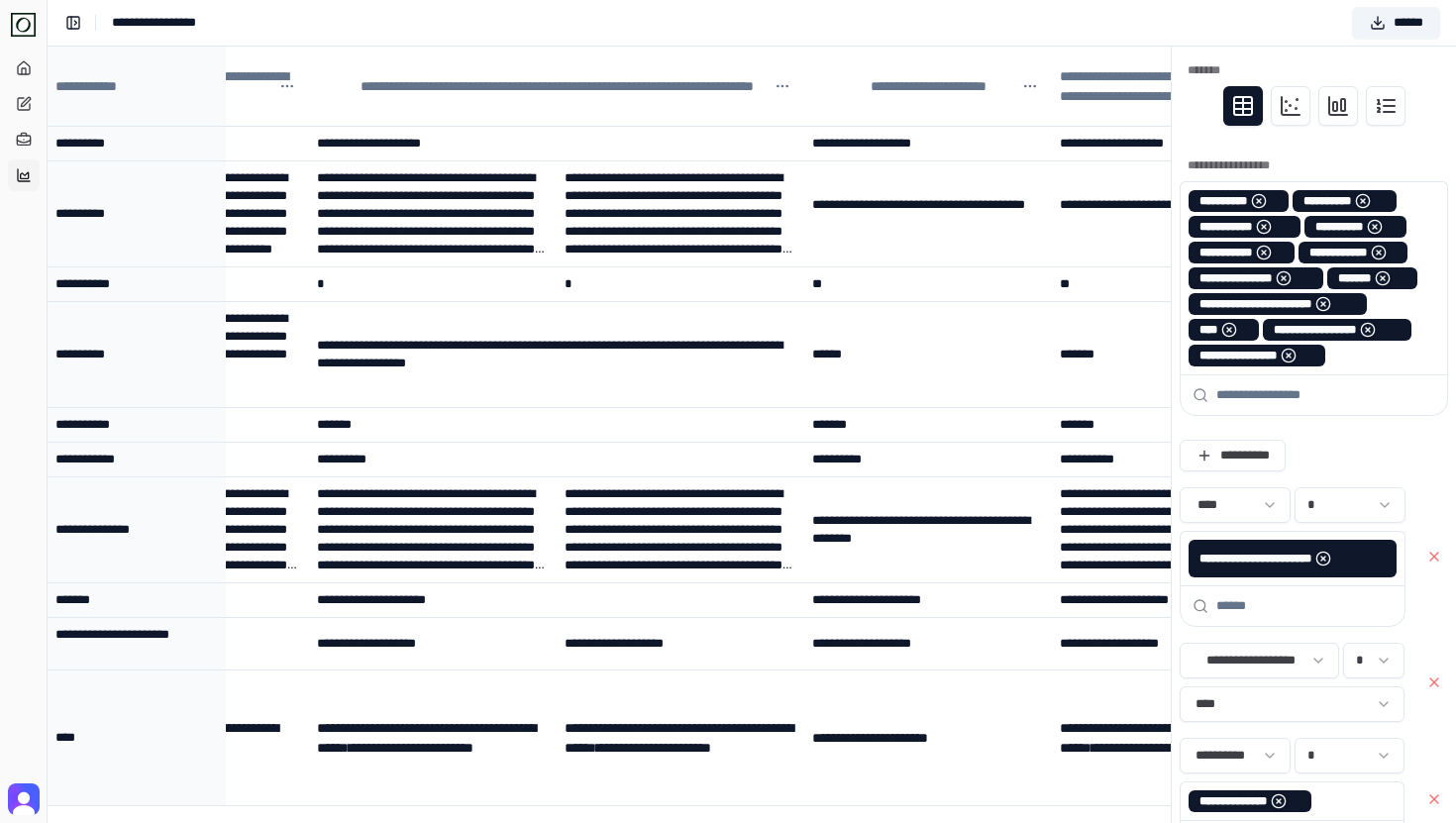 click at bounding box center (1325, 395) 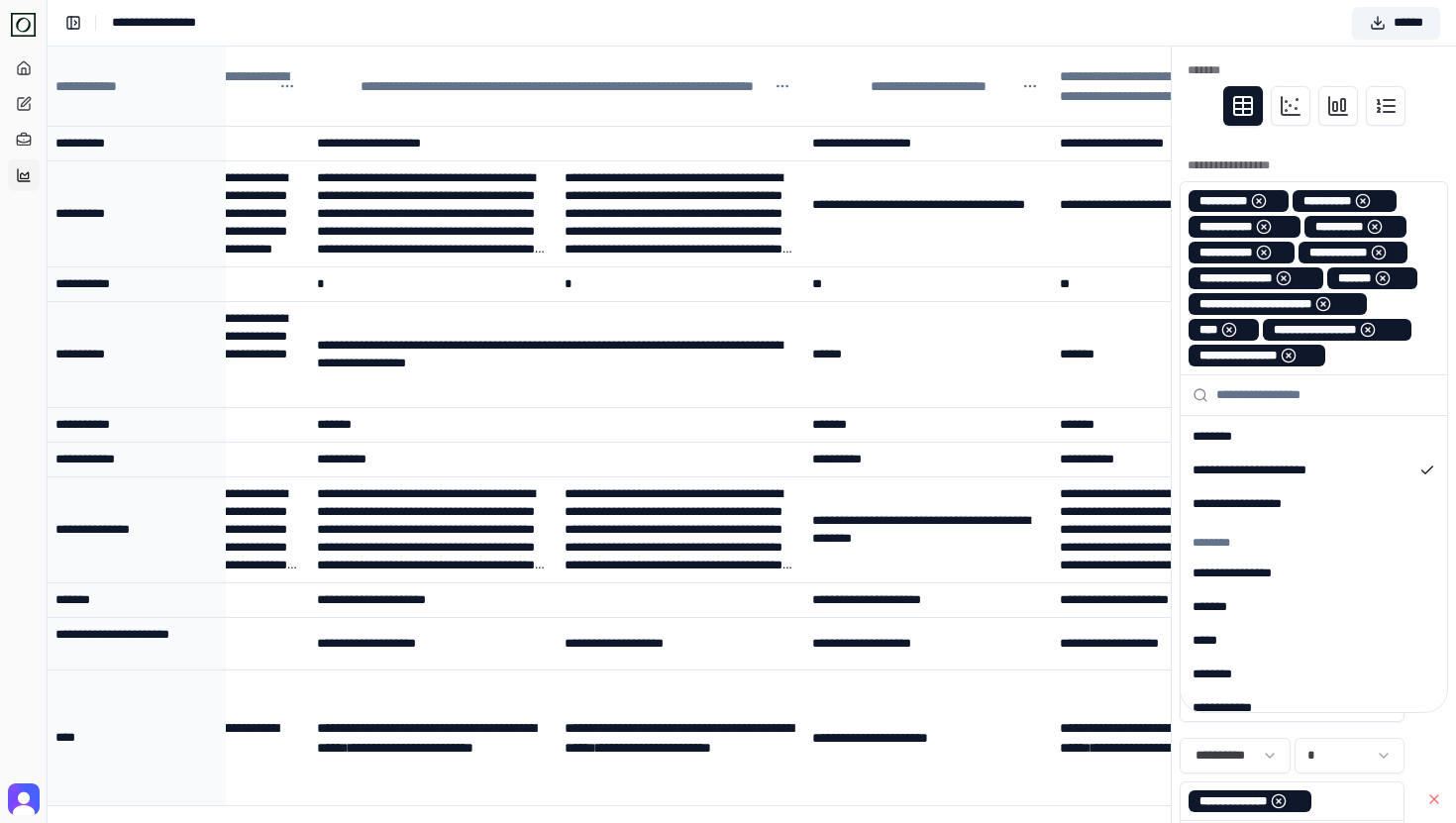 scroll, scrollTop: 612, scrollLeft: 0, axis: vertical 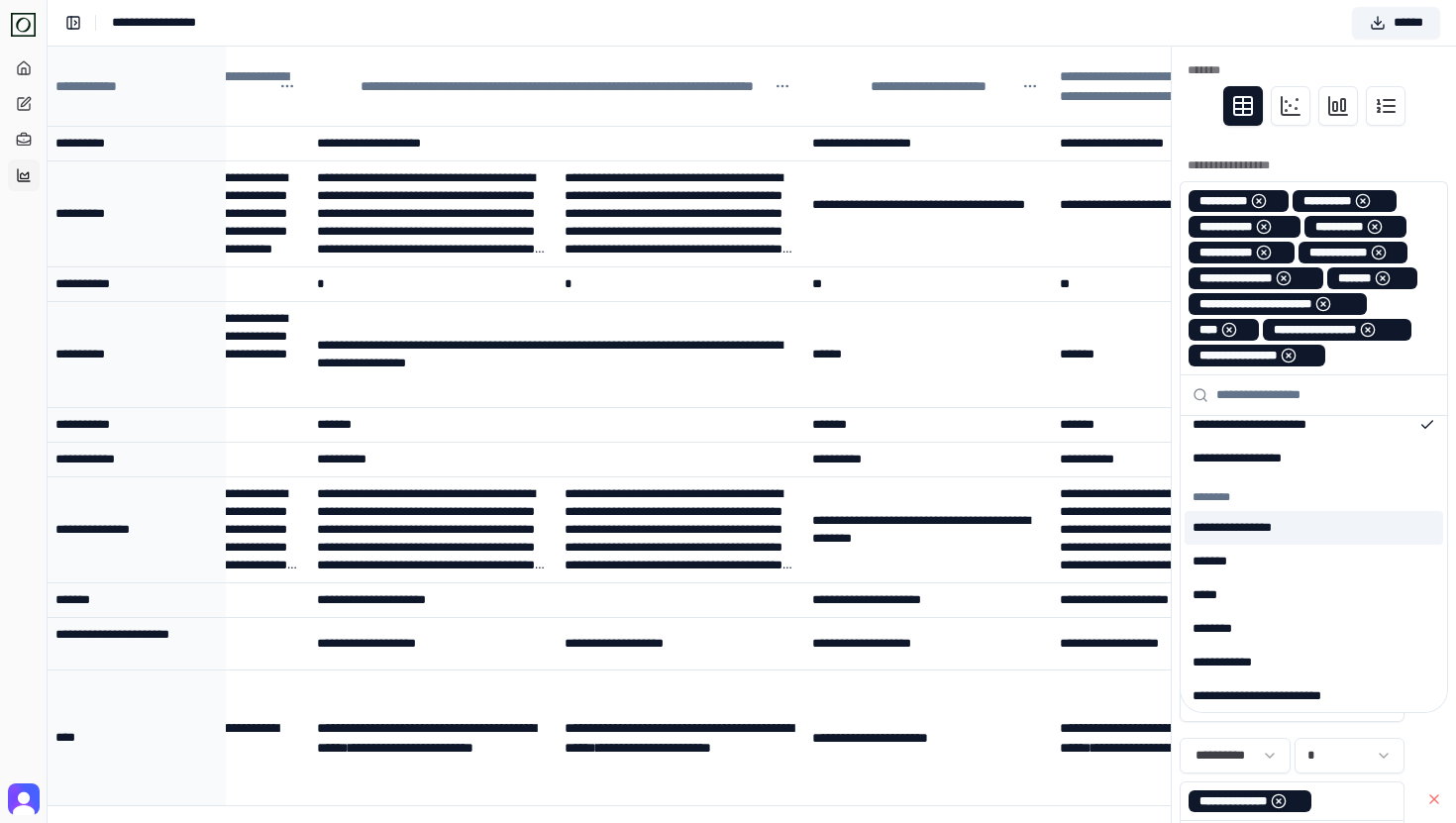 click on "**********" at bounding box center (1313, 528) 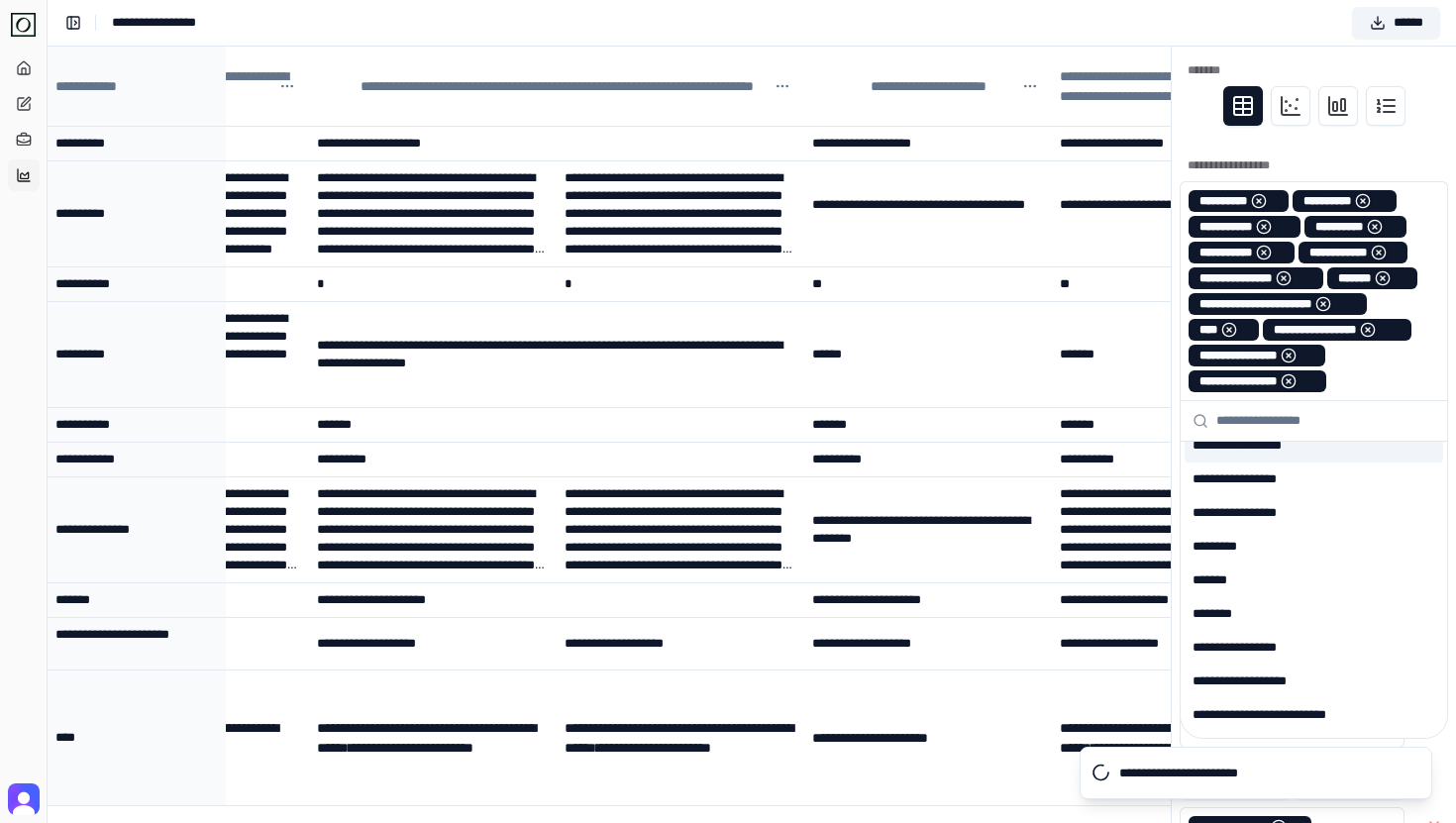 scroll, scrollTop: 1050, scrollLeft: 0, axis: vertical 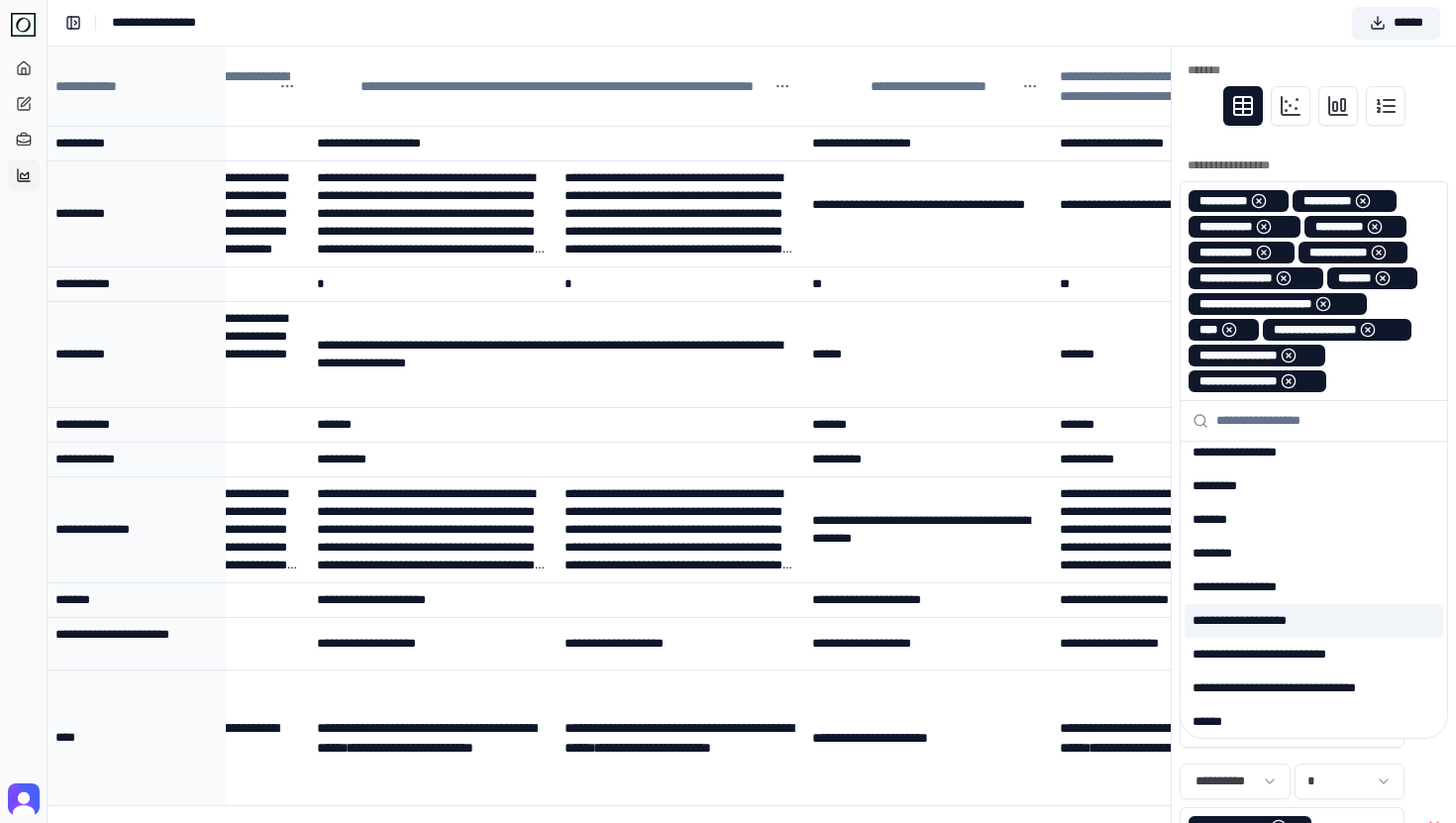 click on "**********" at bounding box center [1313, 621] 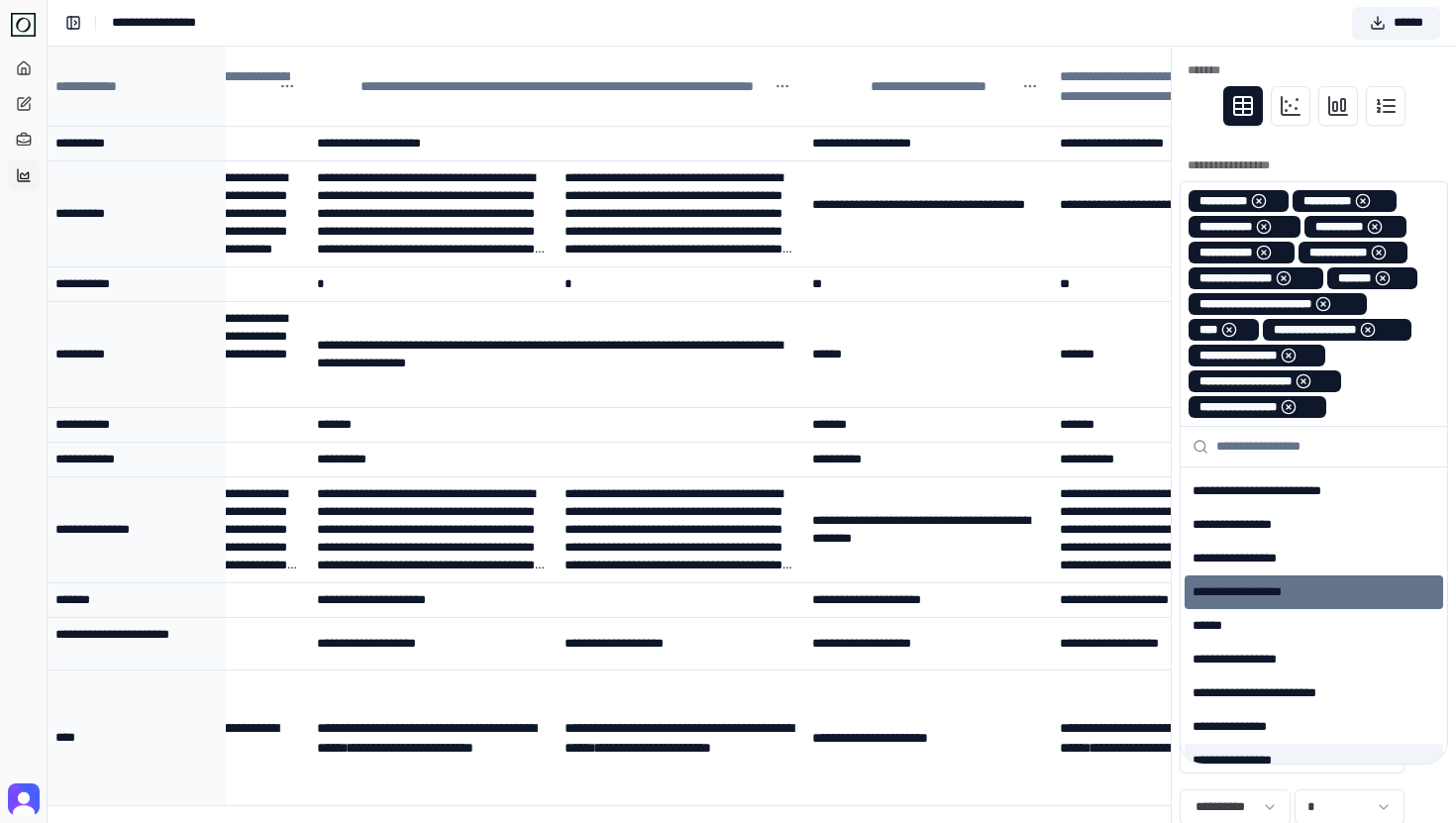 scroll, scrollTop: 2690, scrollLeft: 0, axis: vertical 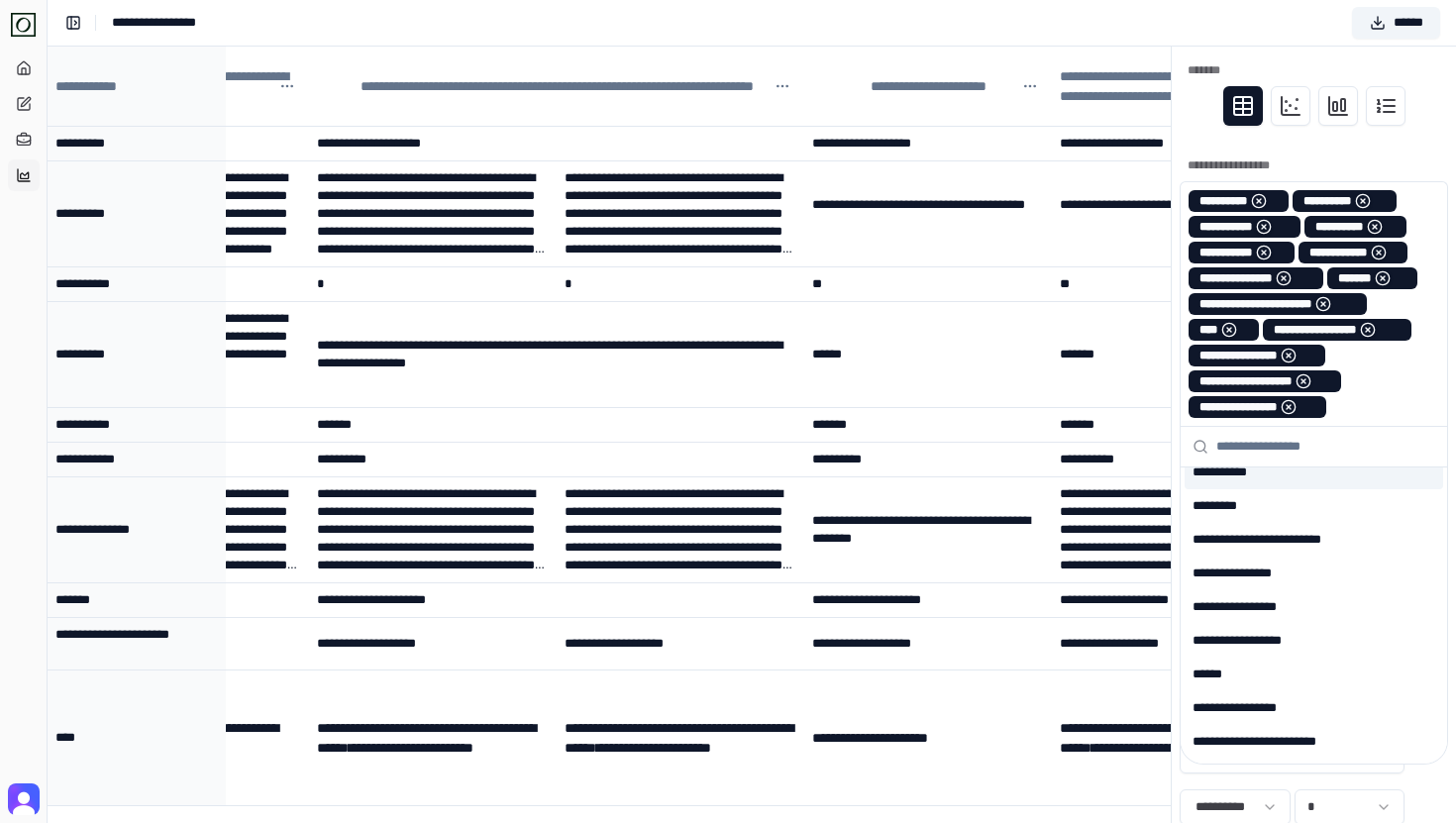click at bounding box center (1325, 447) 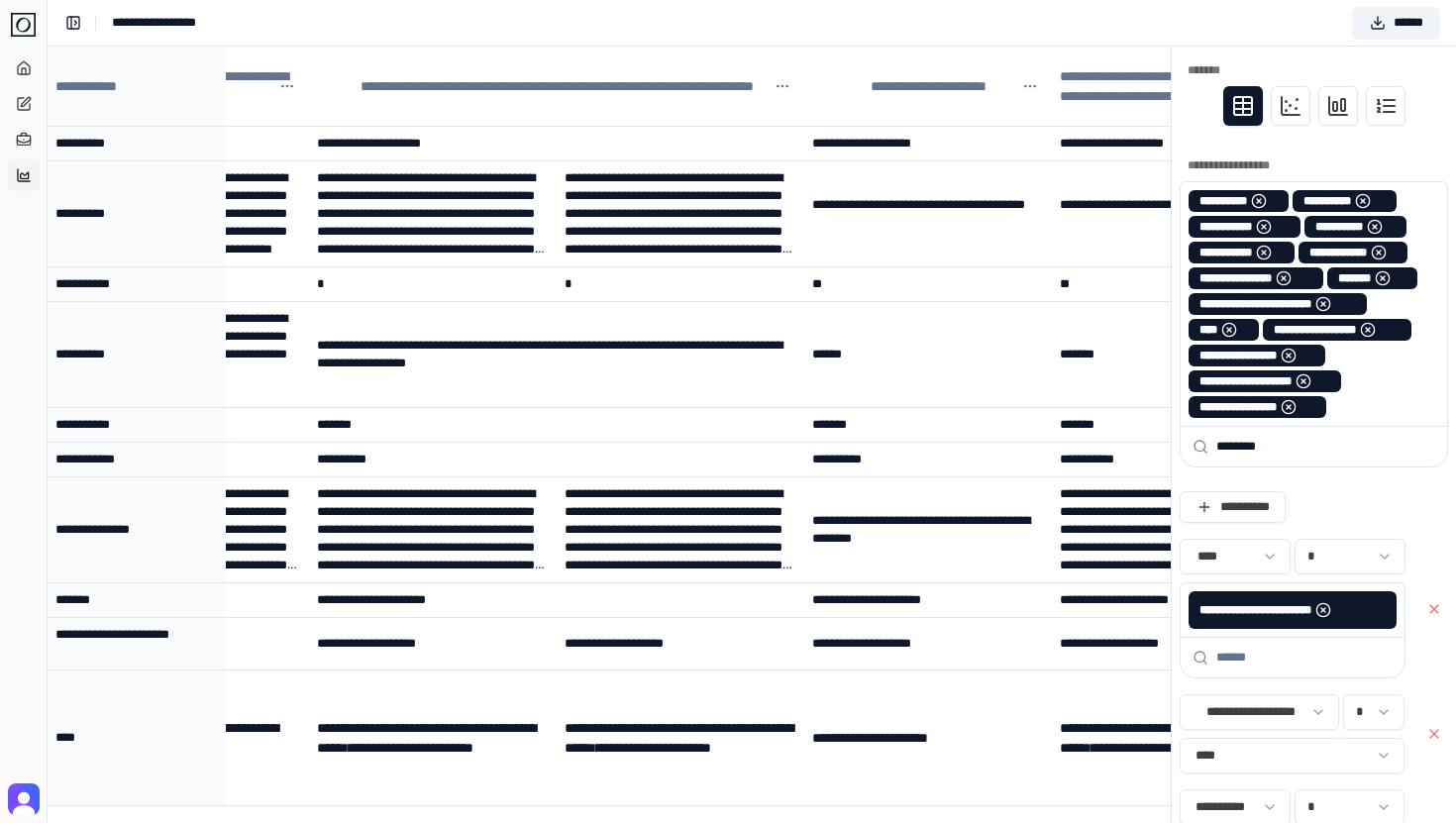 scroll, scrollTop: 0, scrollLeft: 0, axis: both 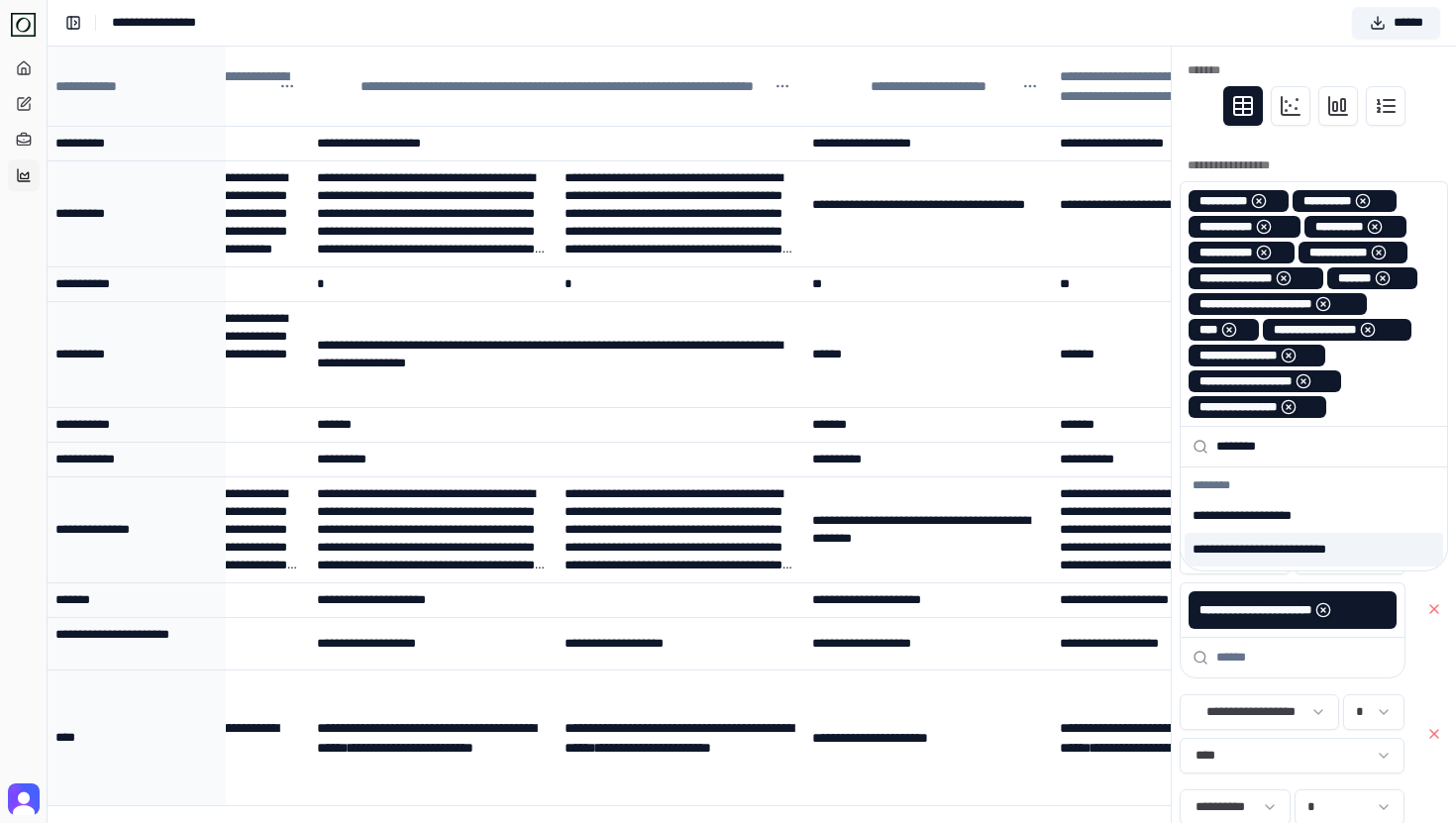type on "********" 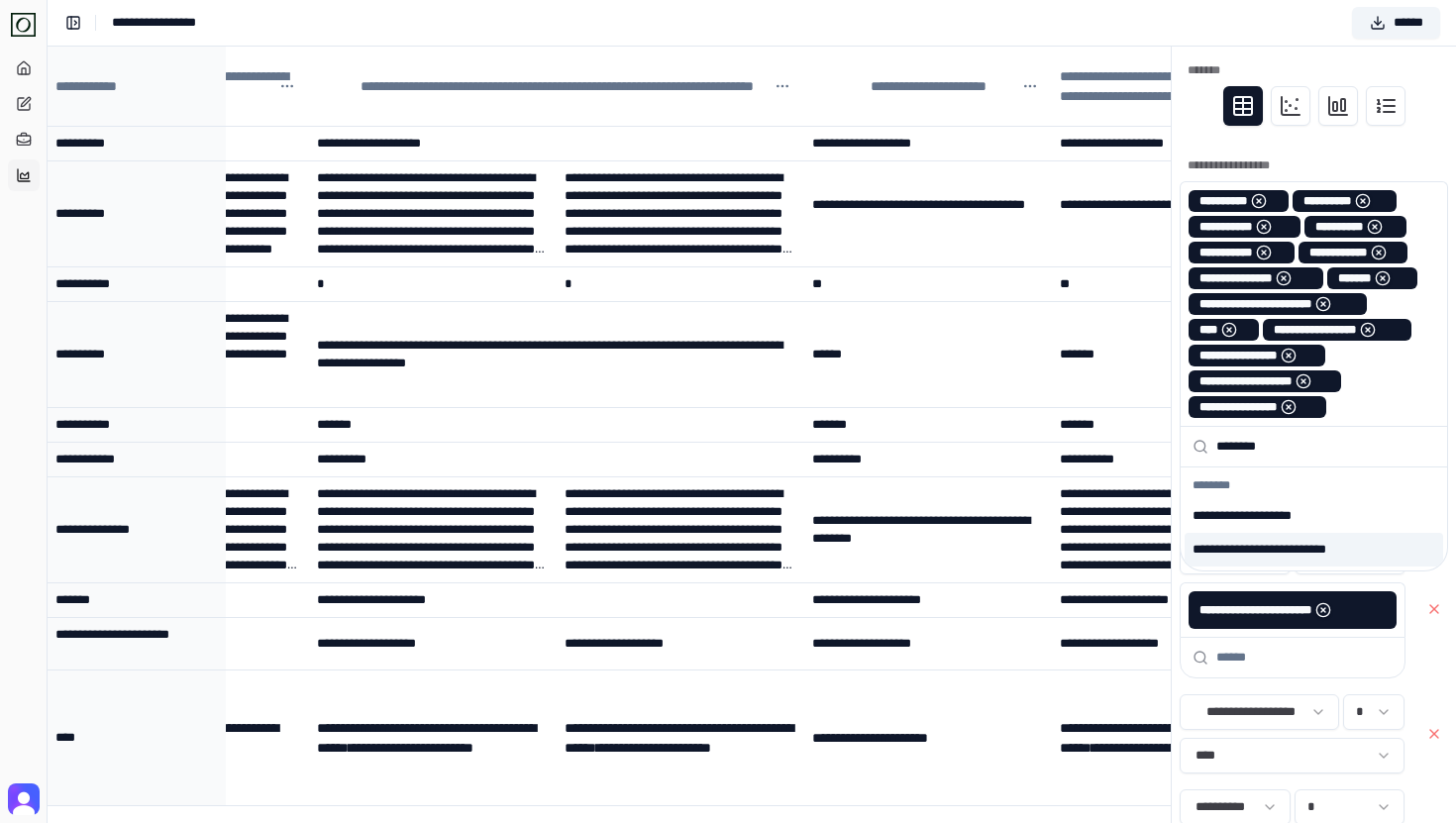 click on "**********" at bounding box center [1313, 550] 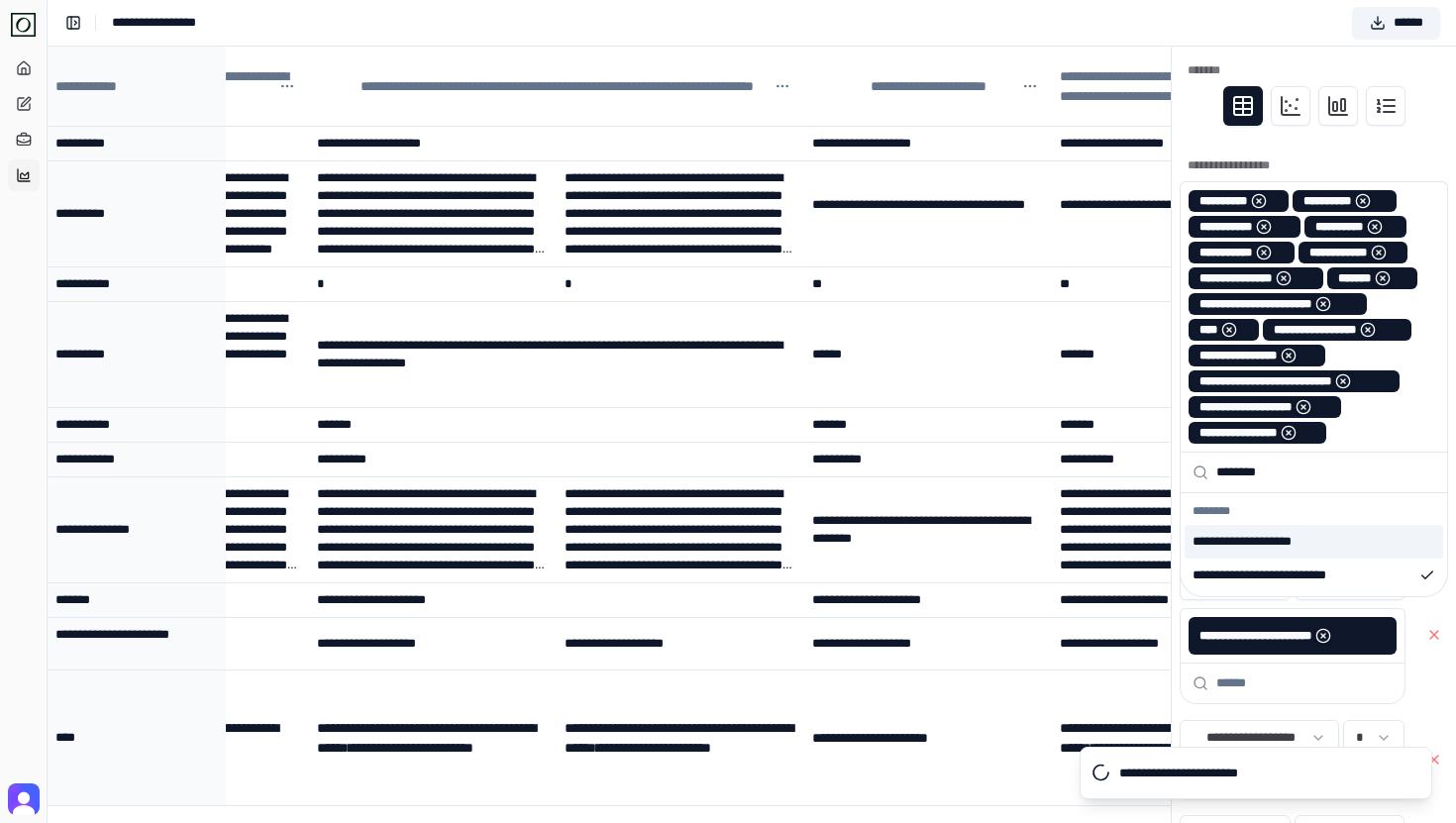 click on "**********" at bounding box center [1313, 542] 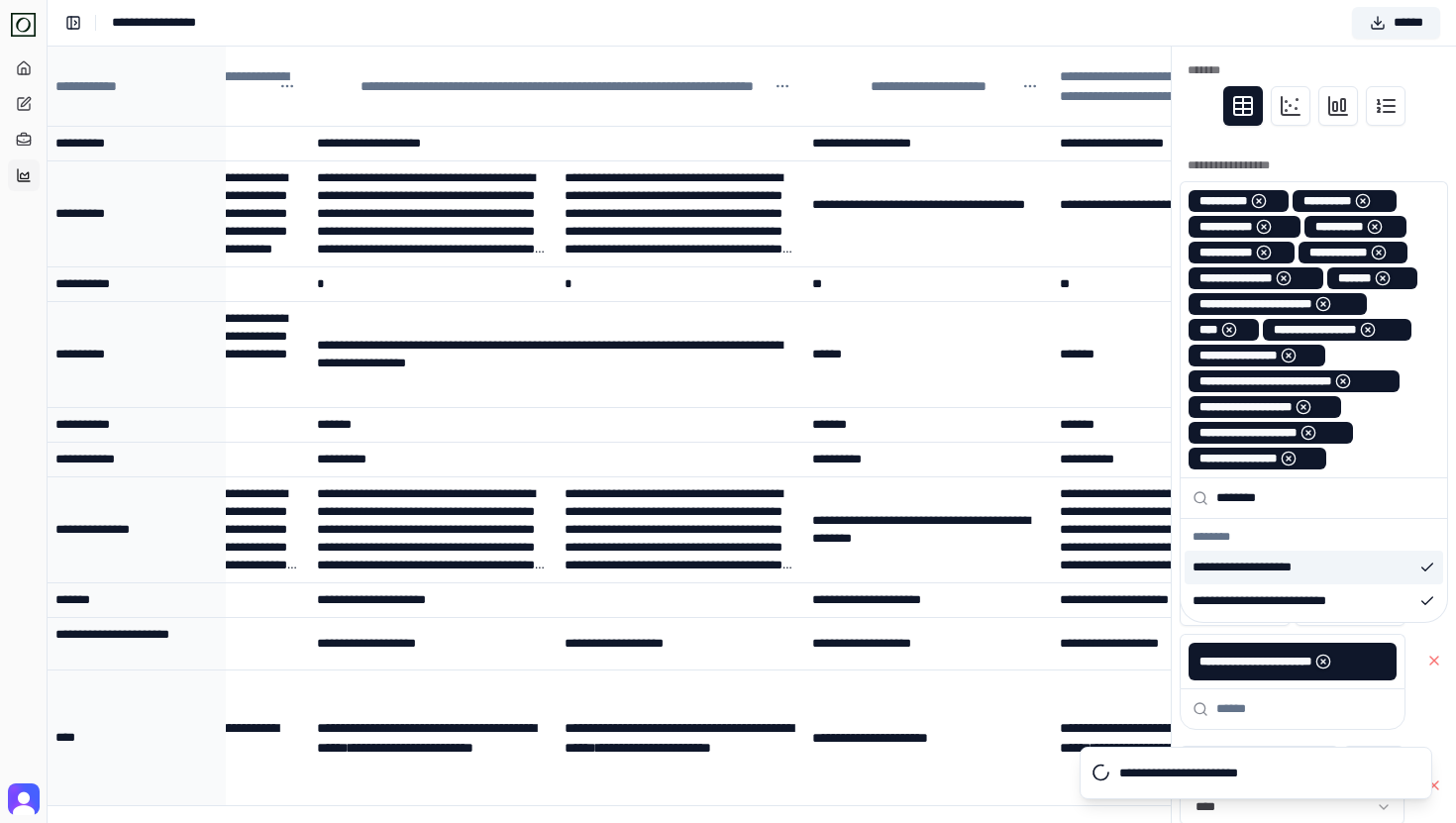 click on "**********" at bounding box center [752, 23] 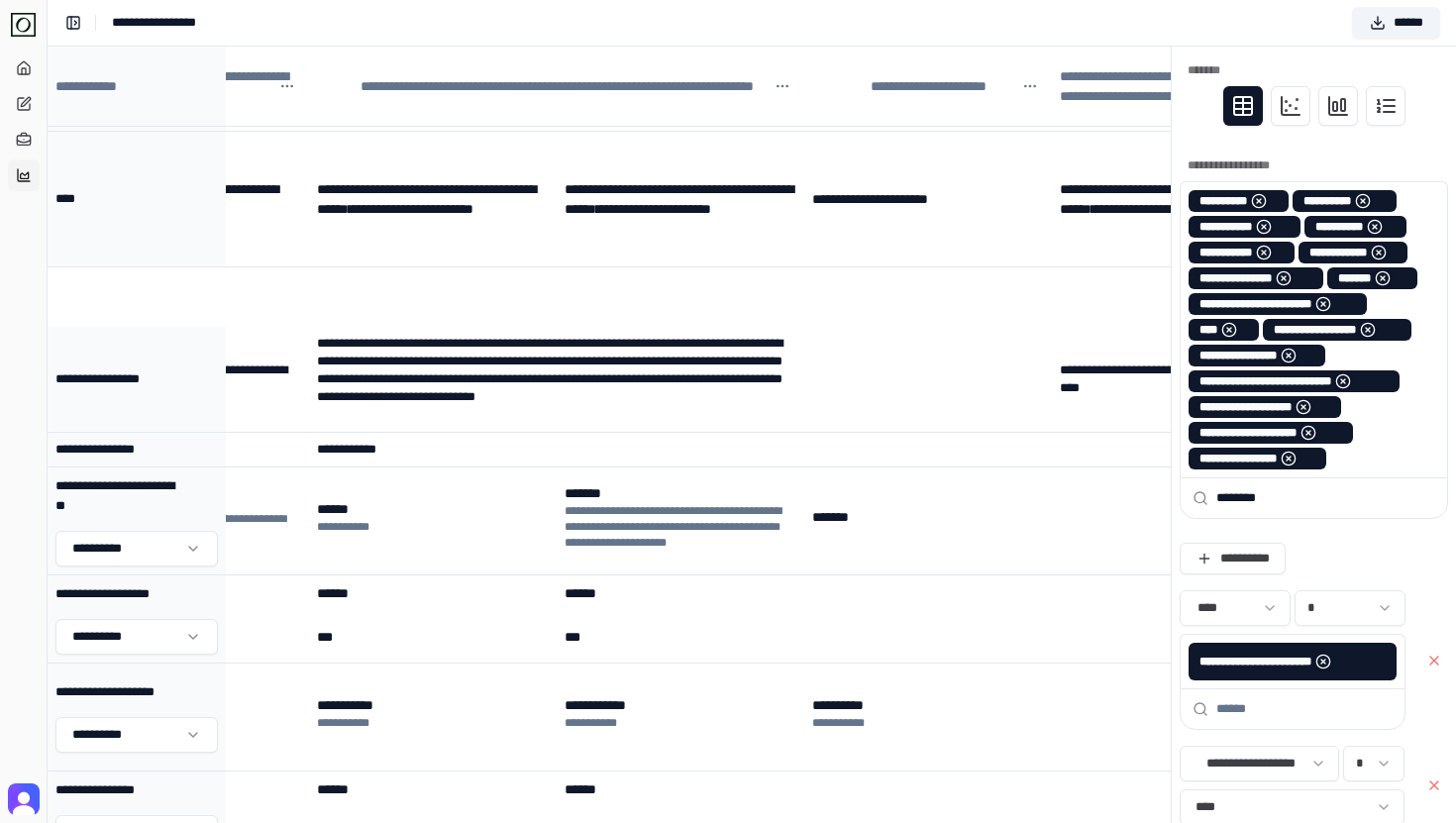 scroll, scrollTop: 559, scrollLeft: 5117, axis: both 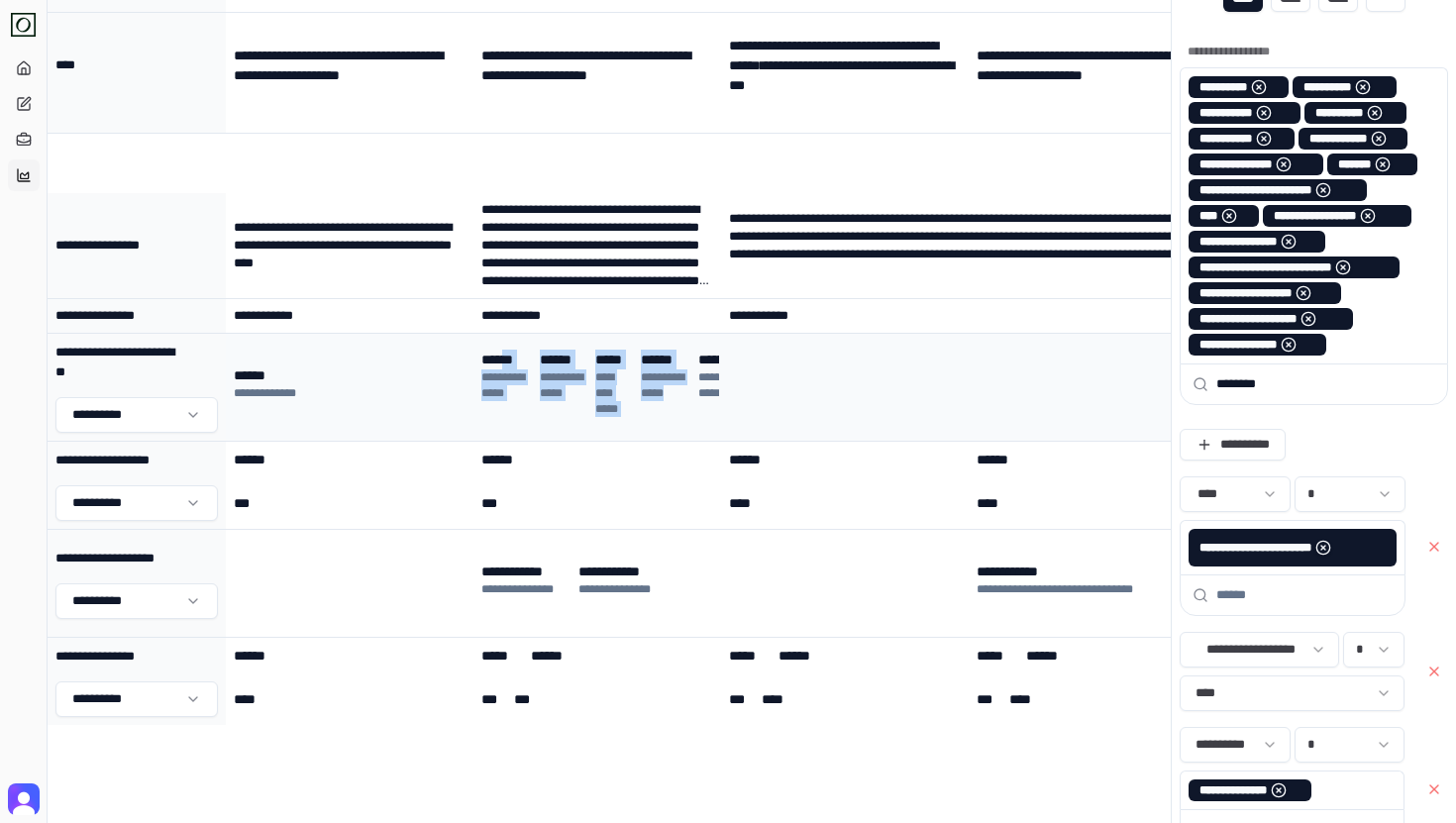 drag, startPoint x: 507, startPoint y: 363, endPoint x: 644, endPoint y: 410, distance: 144.83784 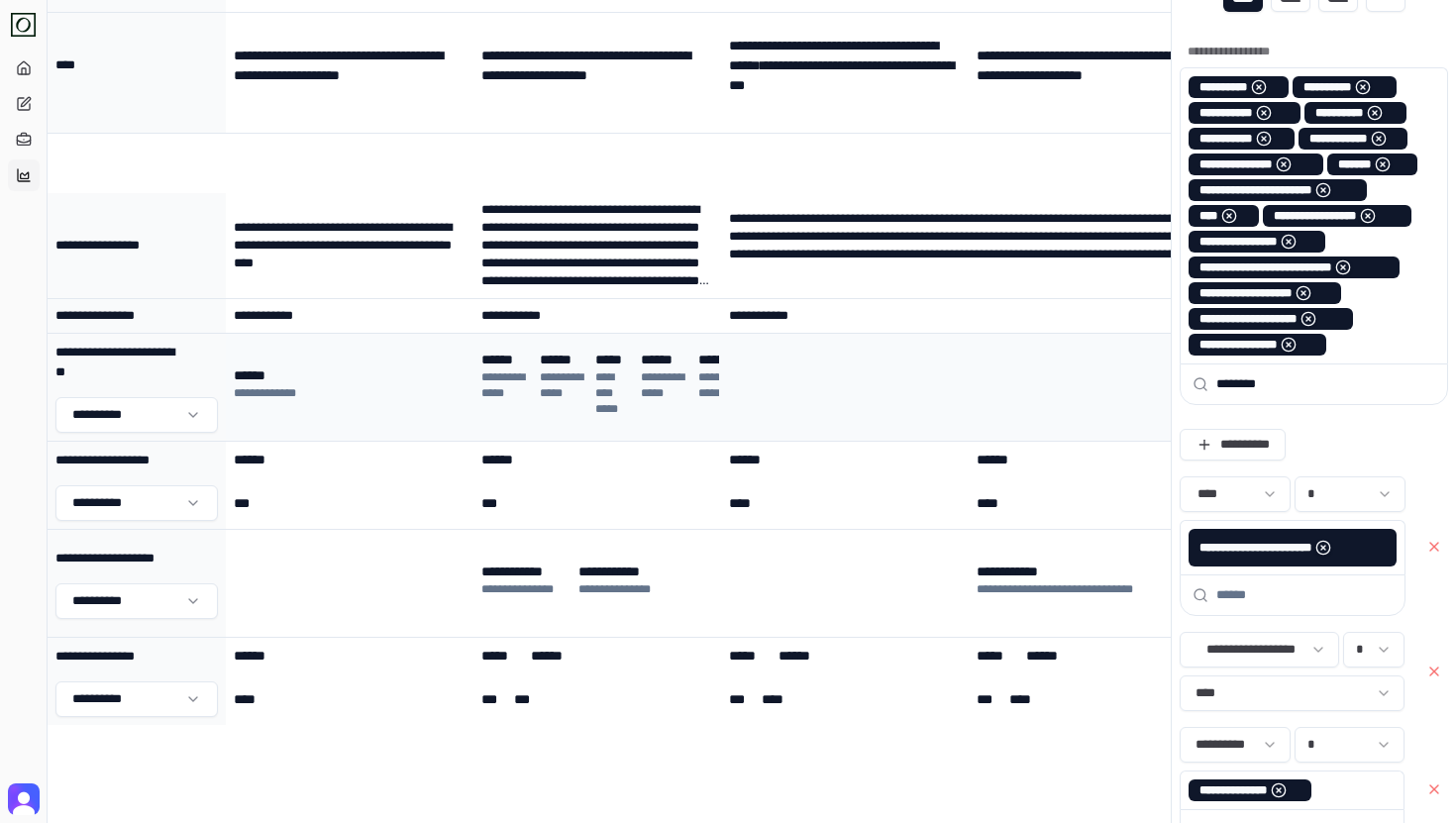 scroll, scrollTop: 0, scrollLeft: 30, axis: horizontal 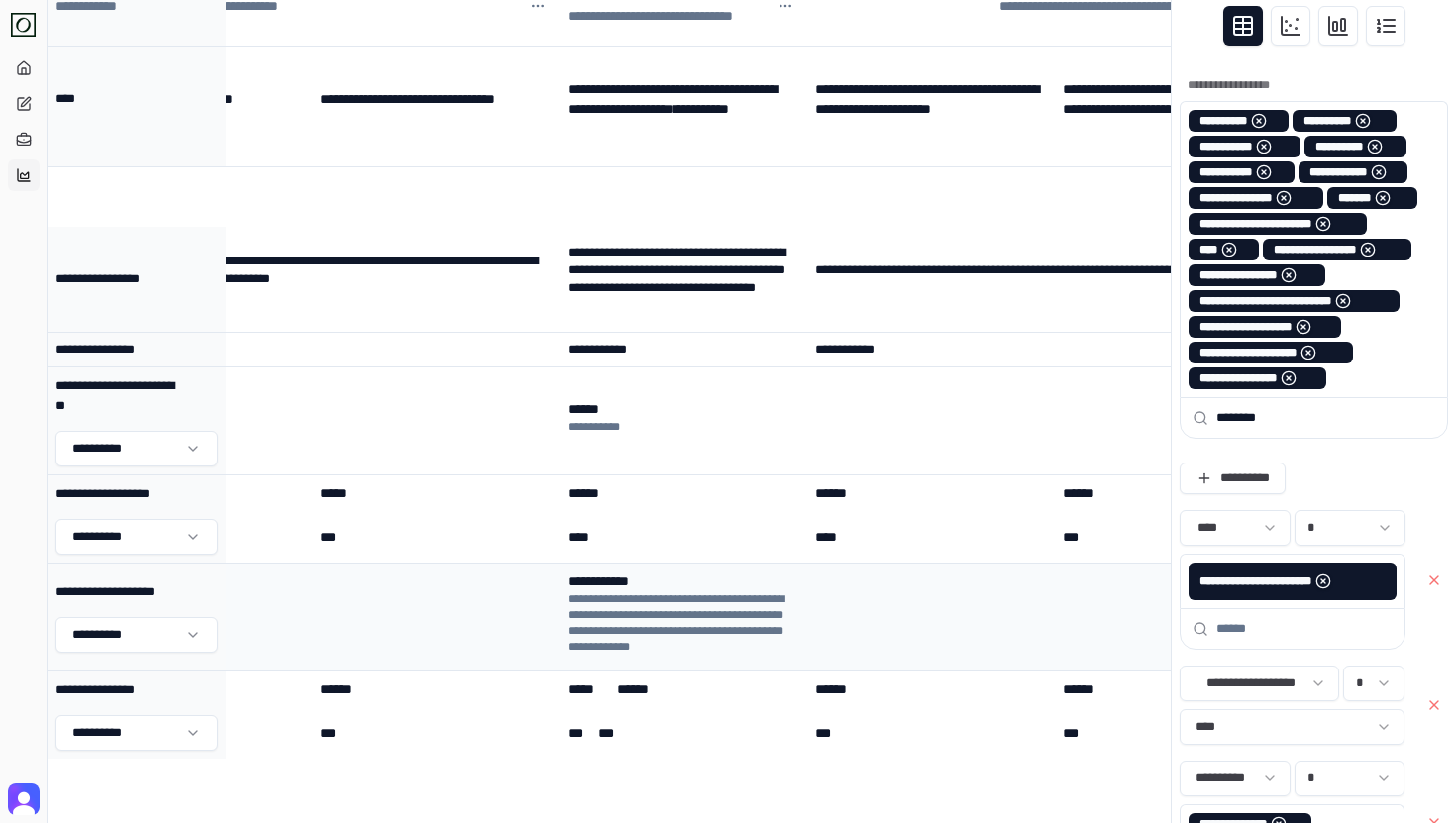 drag, startPoint x: 642, startPoint y: 605, endPoint x: 743, endPoint y: 647, distance: 109.384642 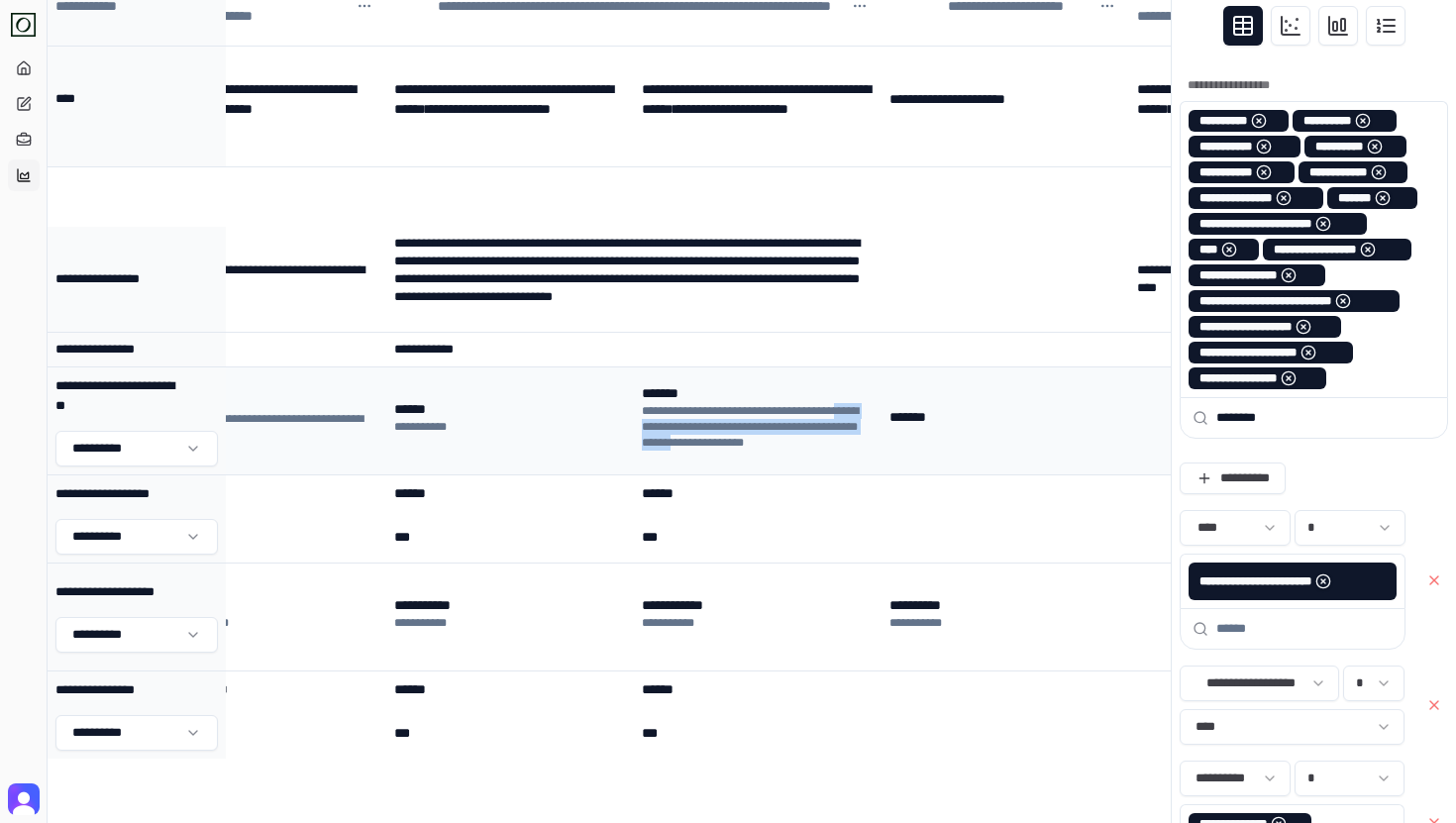 drag, startPoint x: 675, startPoint y: 420, endPoint x: 776, endPoint y: 445, distance: 104.04807 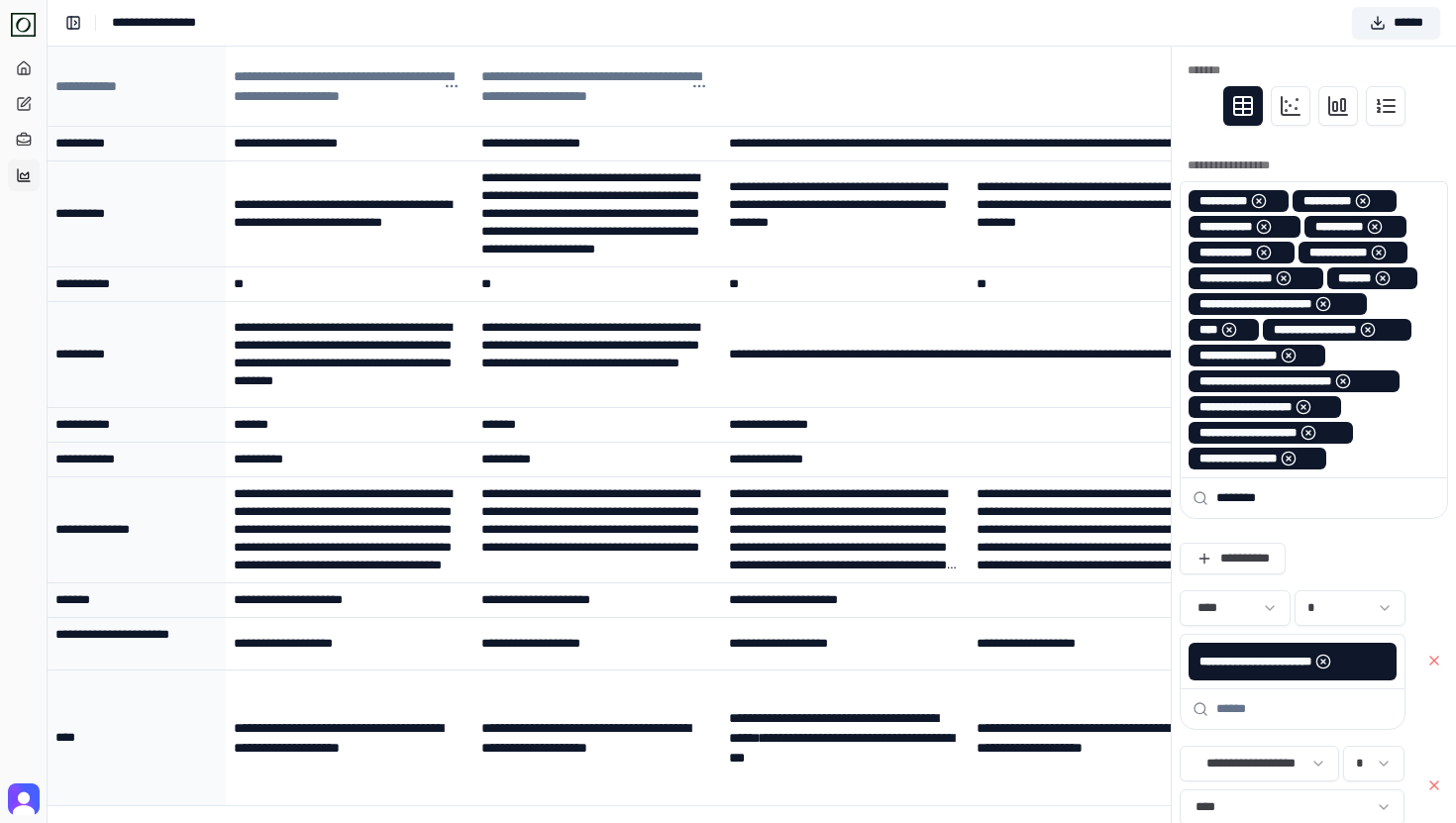 click on "**********" at bounding box center (752, 23) 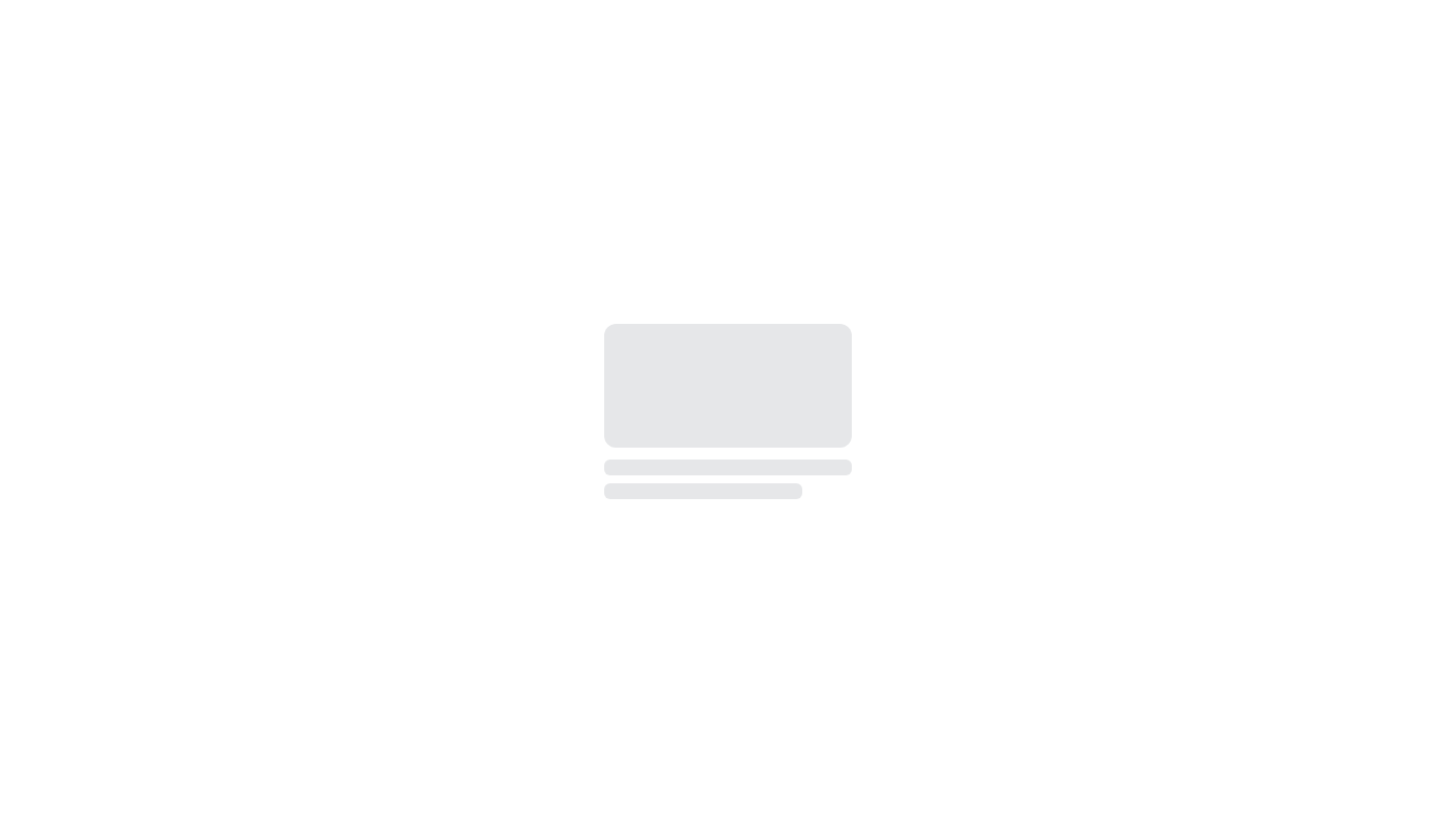 scroll, scrollTop: 0, scrollLeft: 0, axis: both 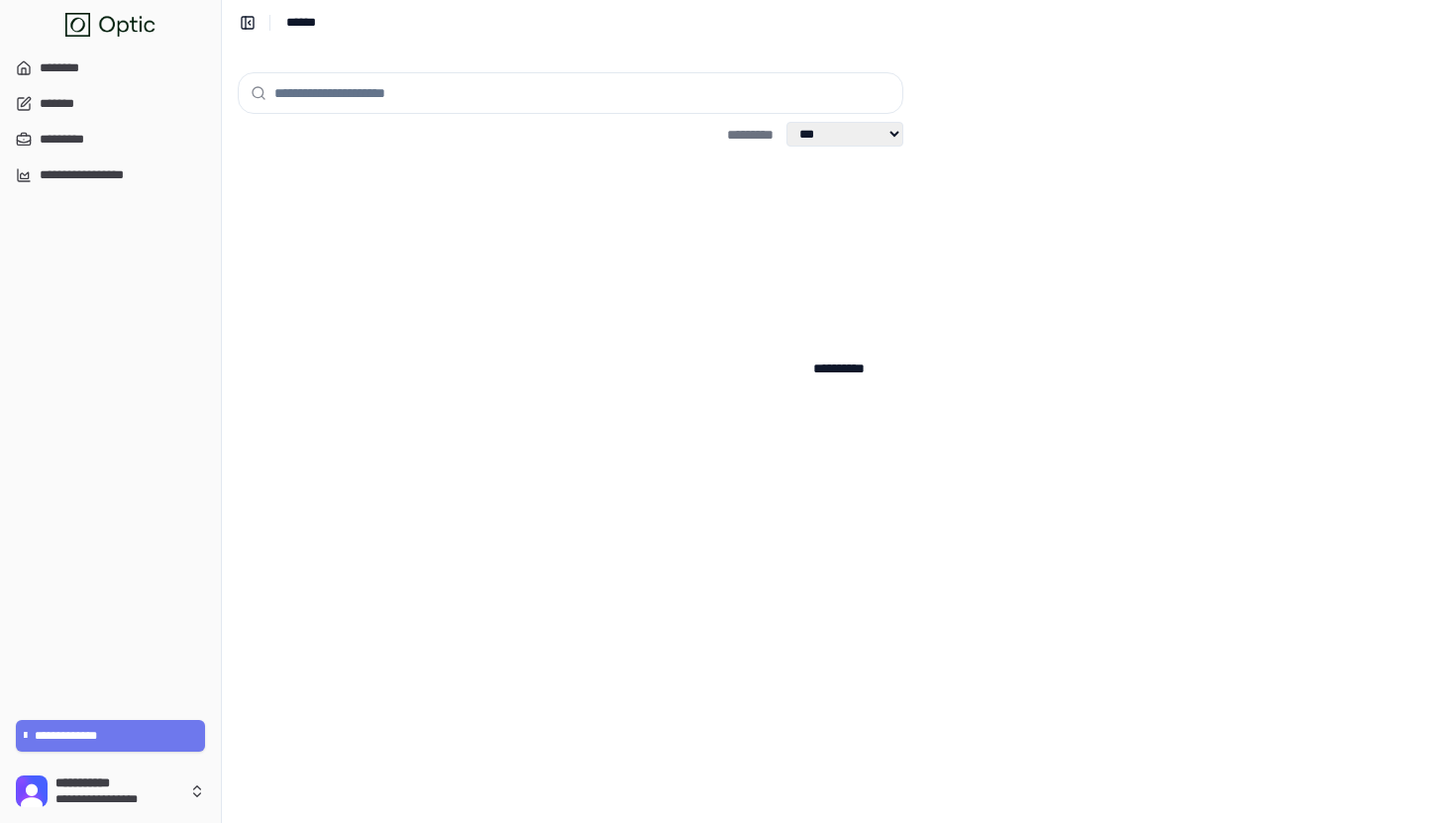 click at bounding box center [582, 93] 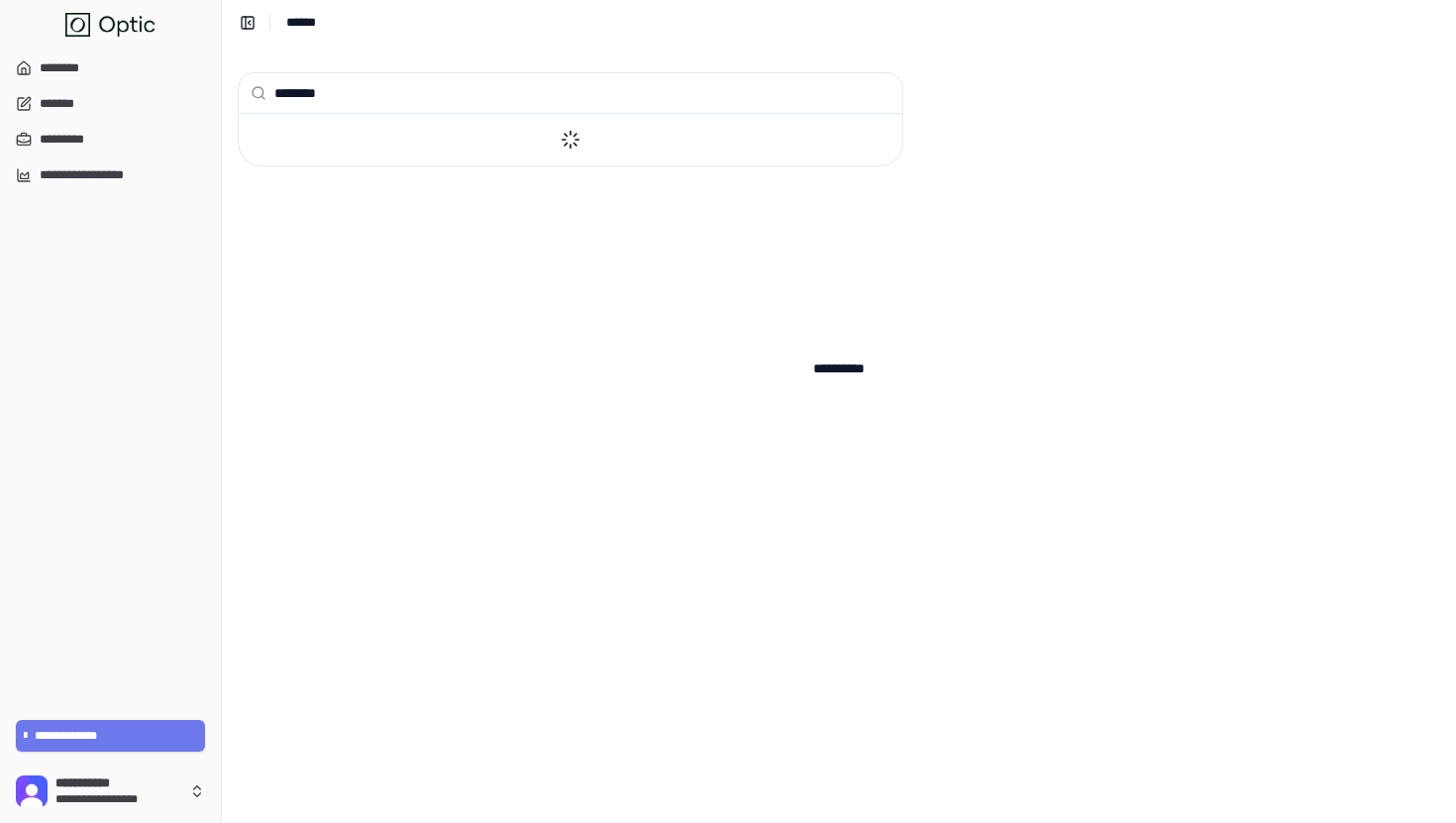 type on "********" 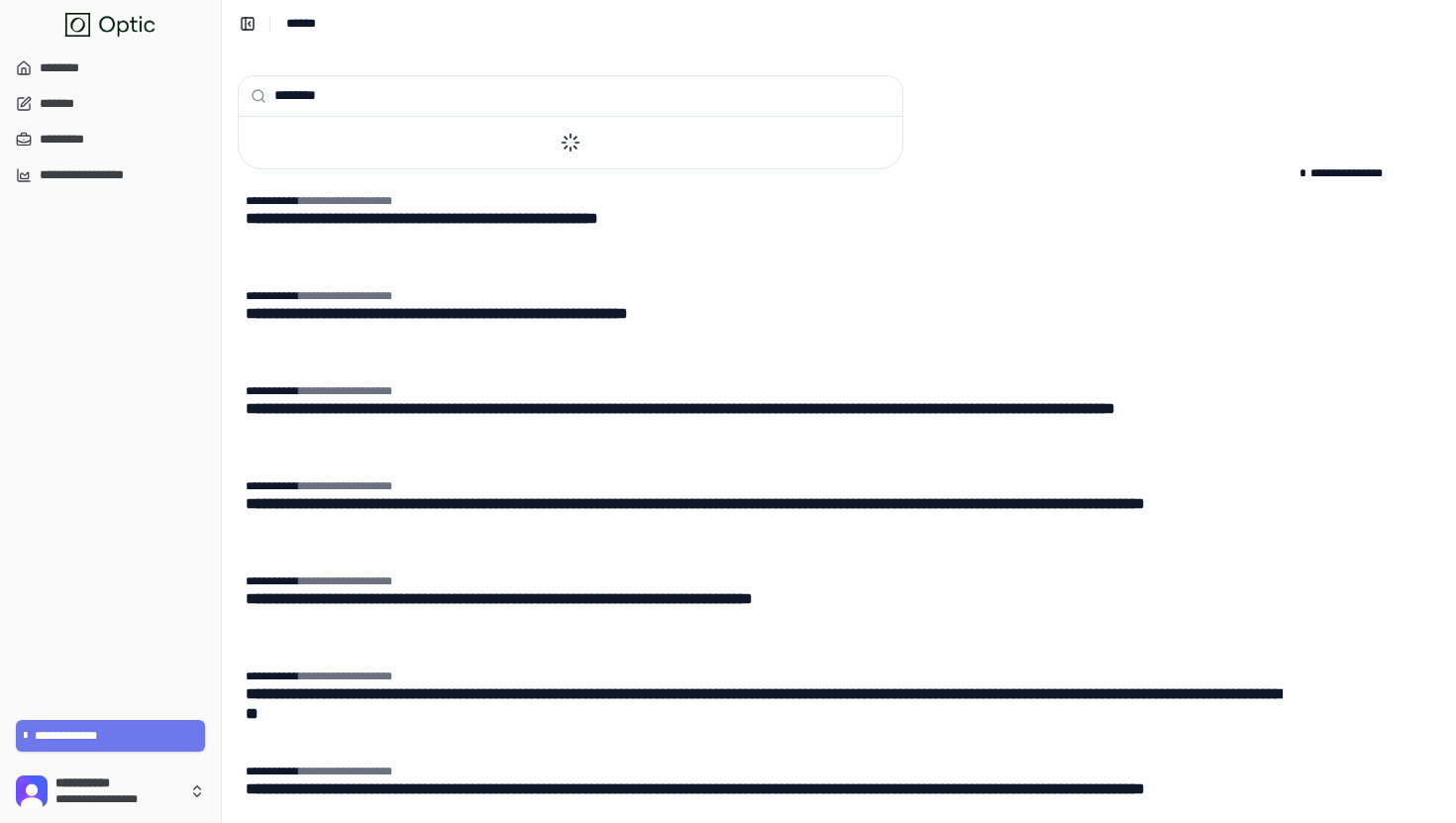 click on "********" at bounding box center [582, 96] 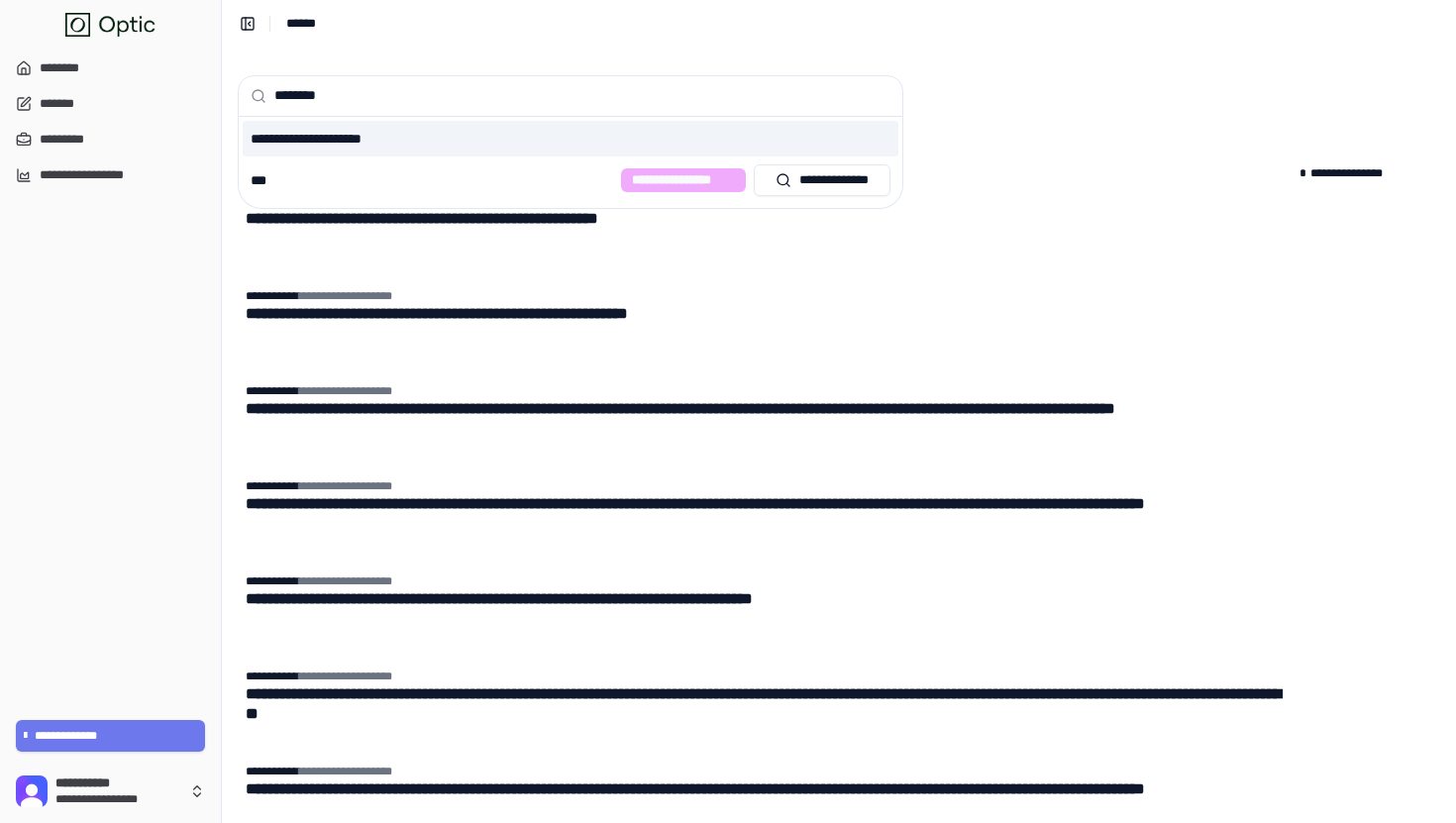 click on "**********" at bounding box center (571, 139) 